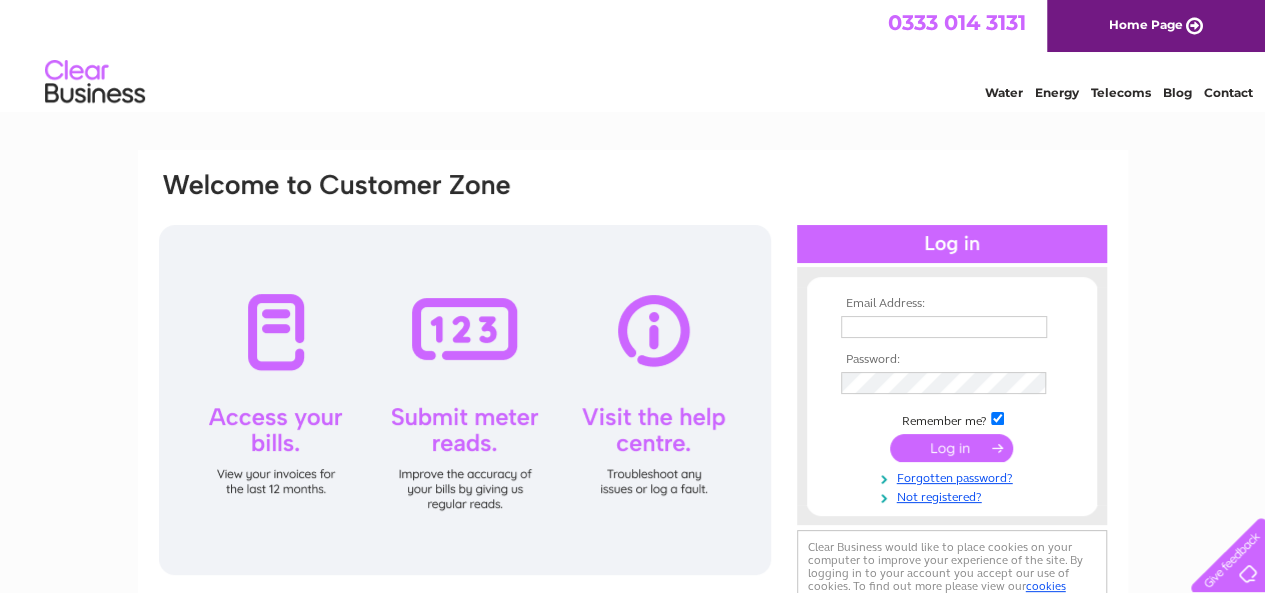 scroll, scrollTop: 0, scrollLeft: 0, axis: both 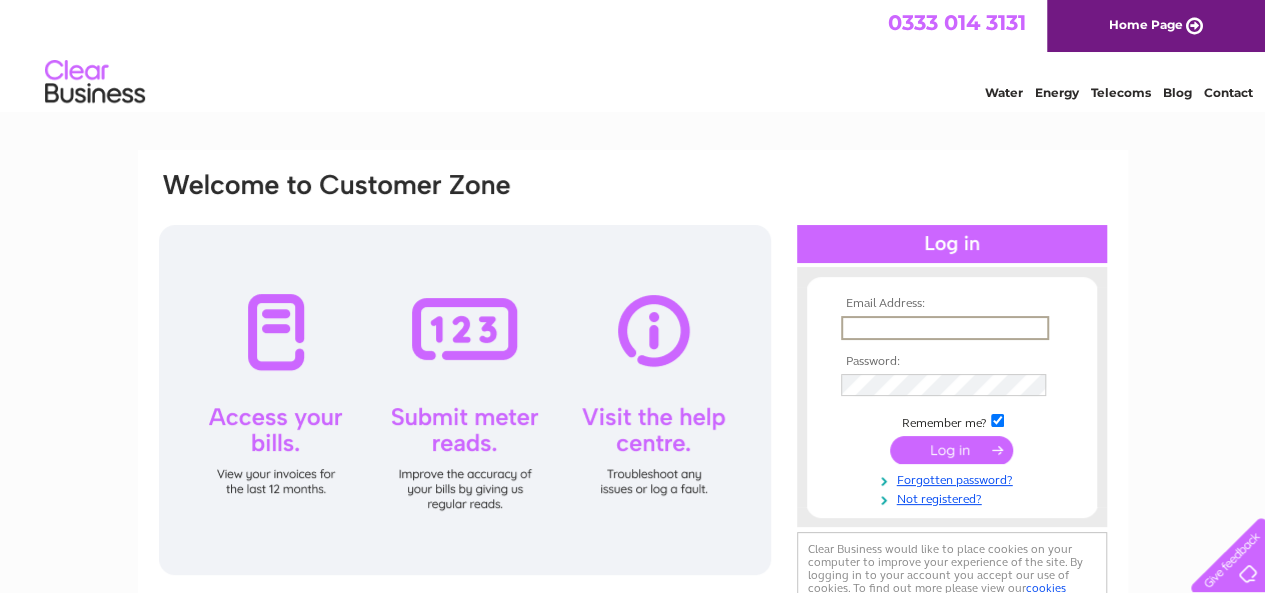 drag, startPoint x: 871, startPoint y: 323, endPoint x: 875, endPoint y: 335, distance: 12.649111 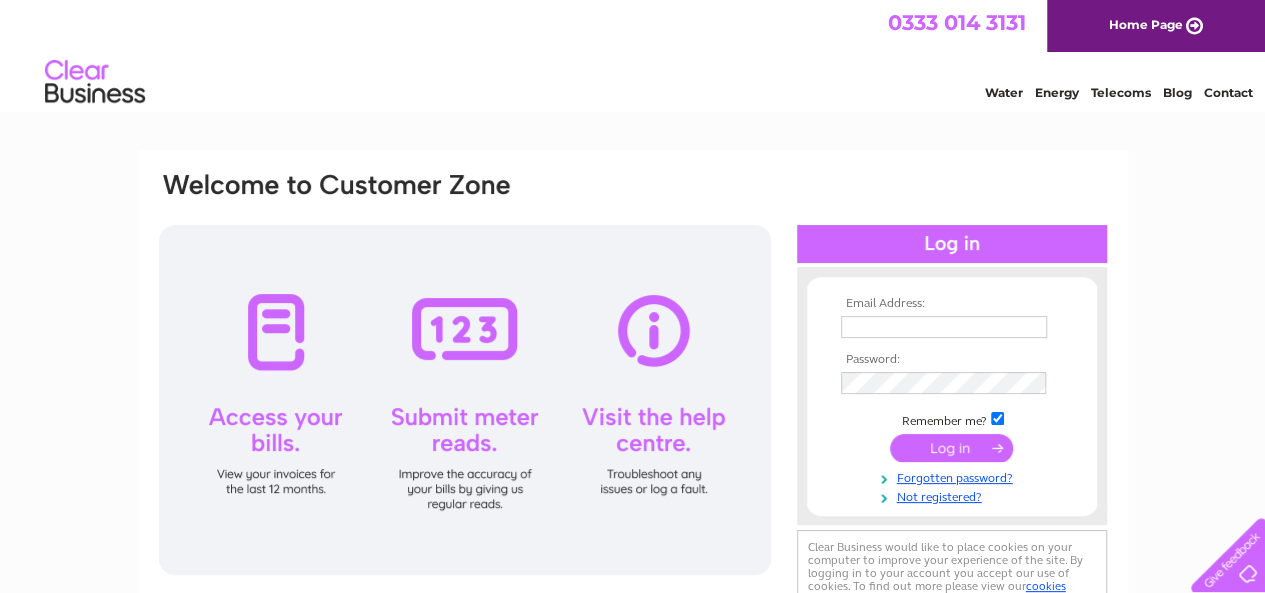 click on "Remember me?" at bounding box center [952, 419] 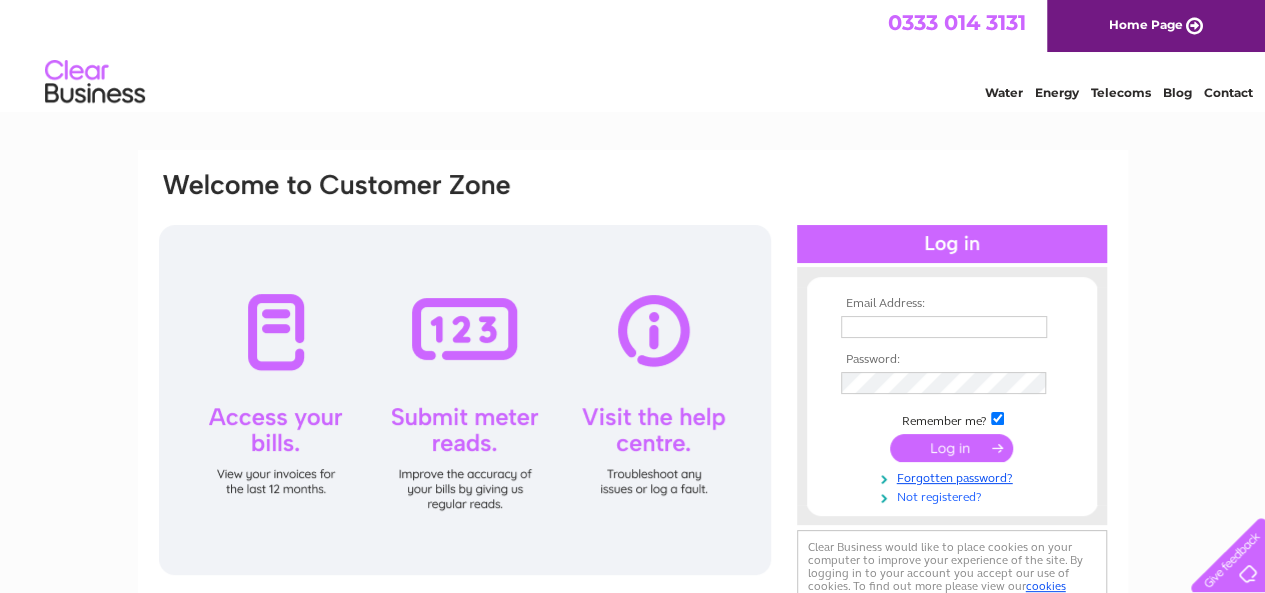 click on "Not registered?" at bounding box center [954, 495] 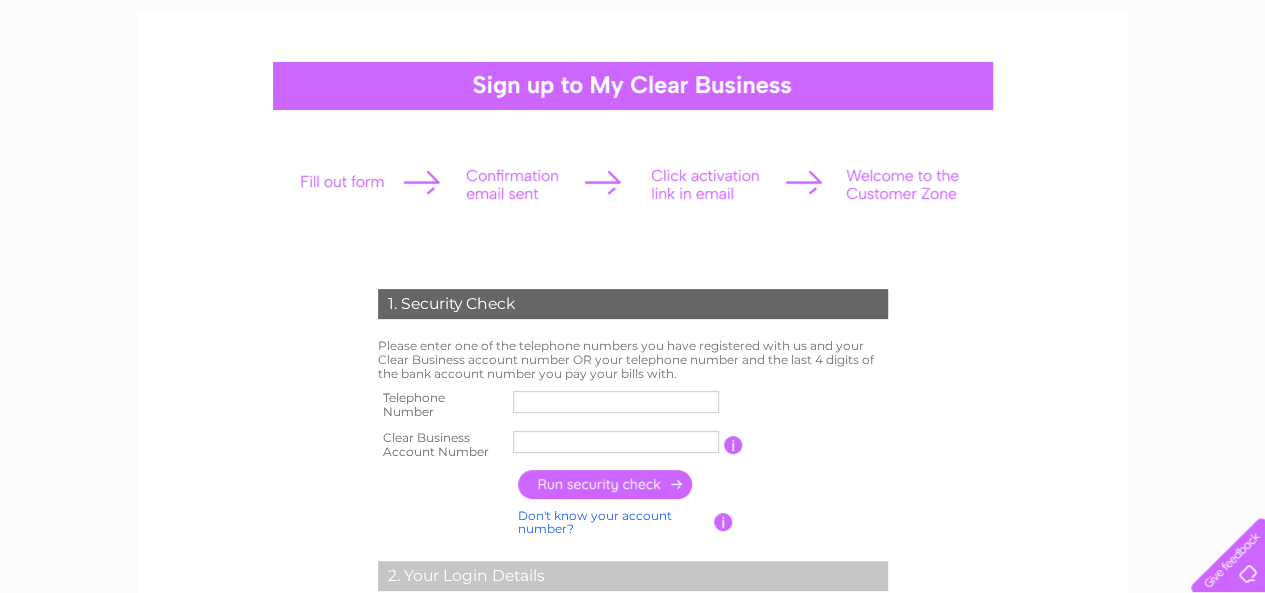 scroll, scrollTop: 200, scrollLeft: 0, axis: vertical 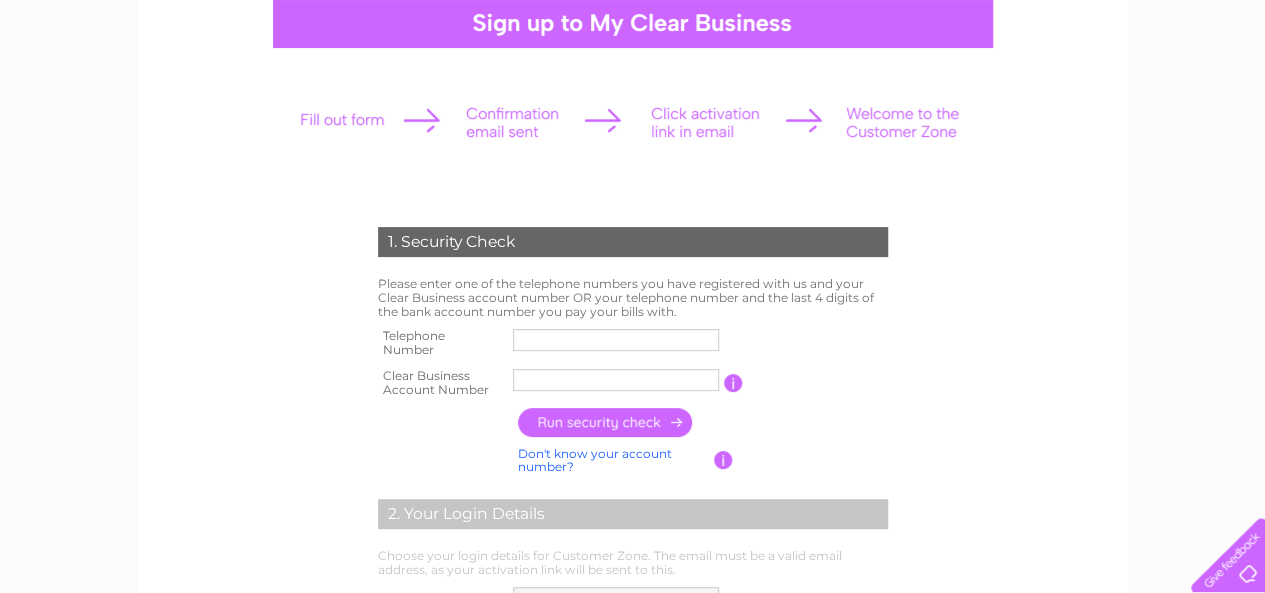 click at bounding box center [616, 340] 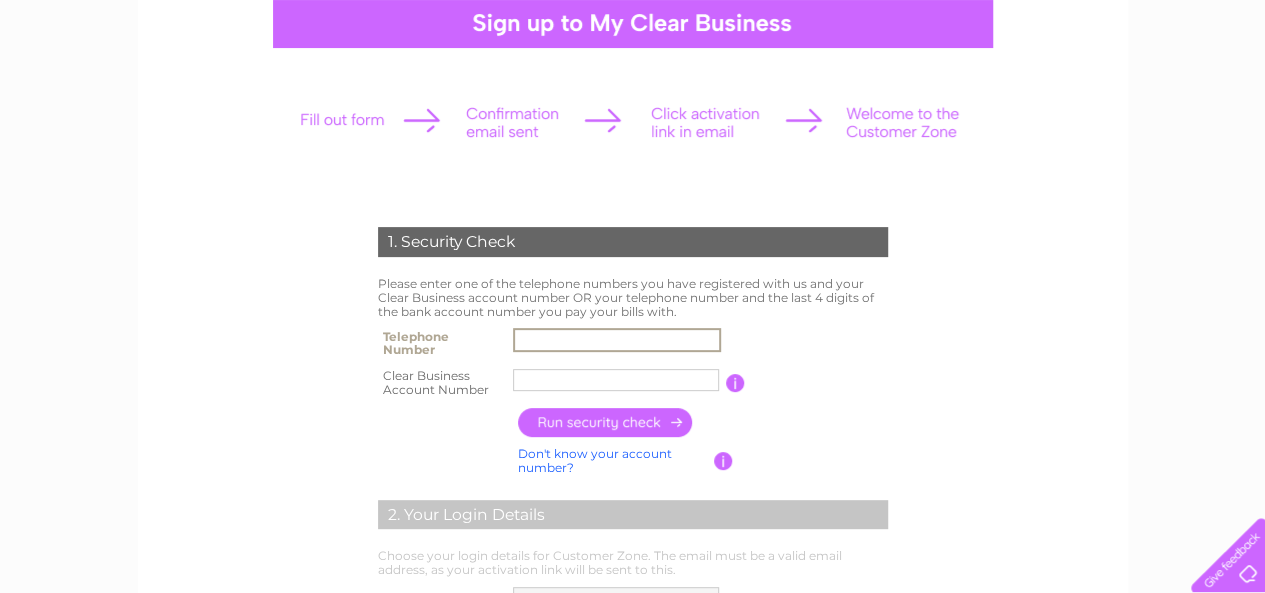 click at bounding box center [617, 340] 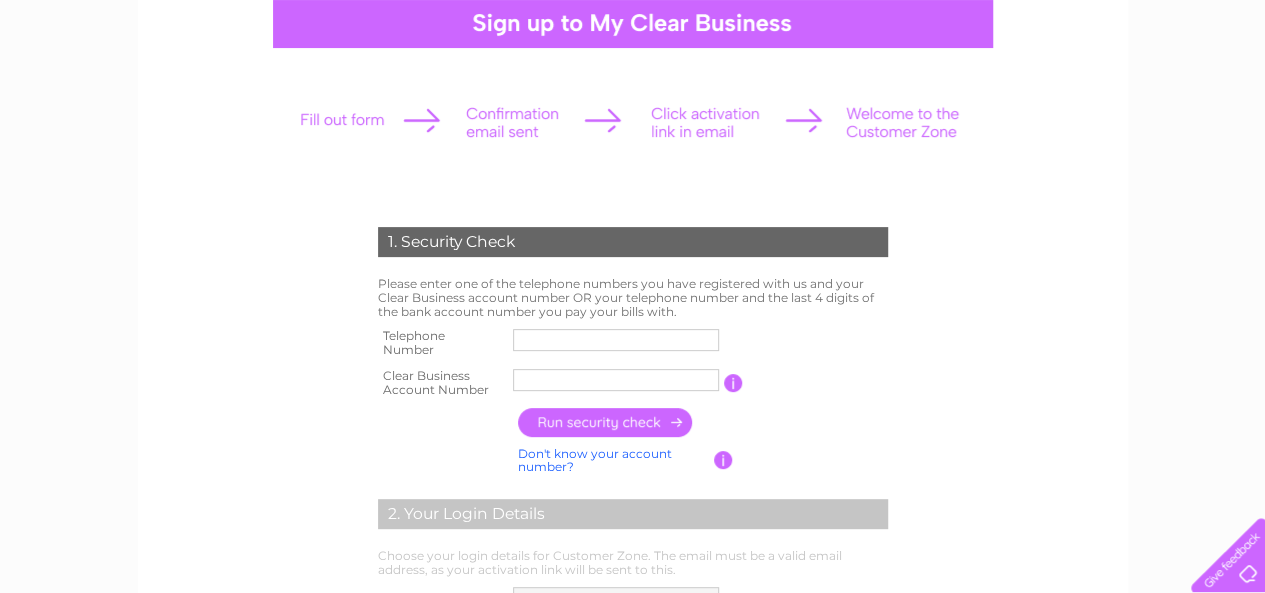 click on "1. Security Check
Please enter one of the telephone numbers you have registered with us and your Clear Business account number OR your telephone number and the last 4 digits of the bank account number you pay your bills with.
Telephone Number
Clear Business Account Number" at bounding box center (633, 453) 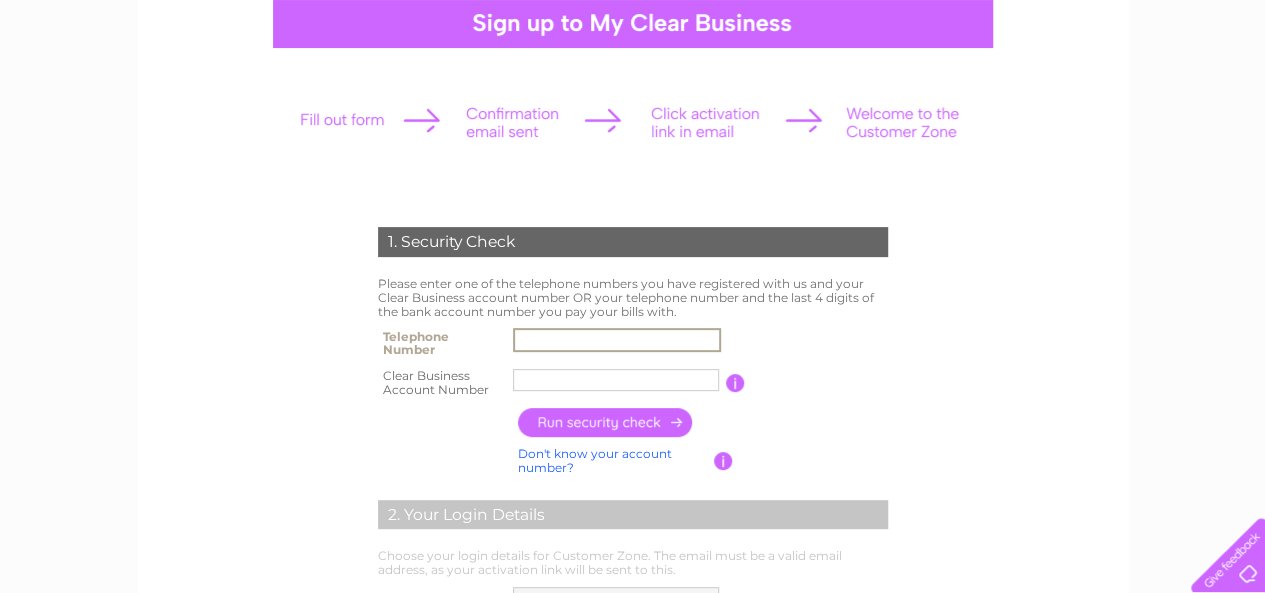 click at bounding box center [617, 340] 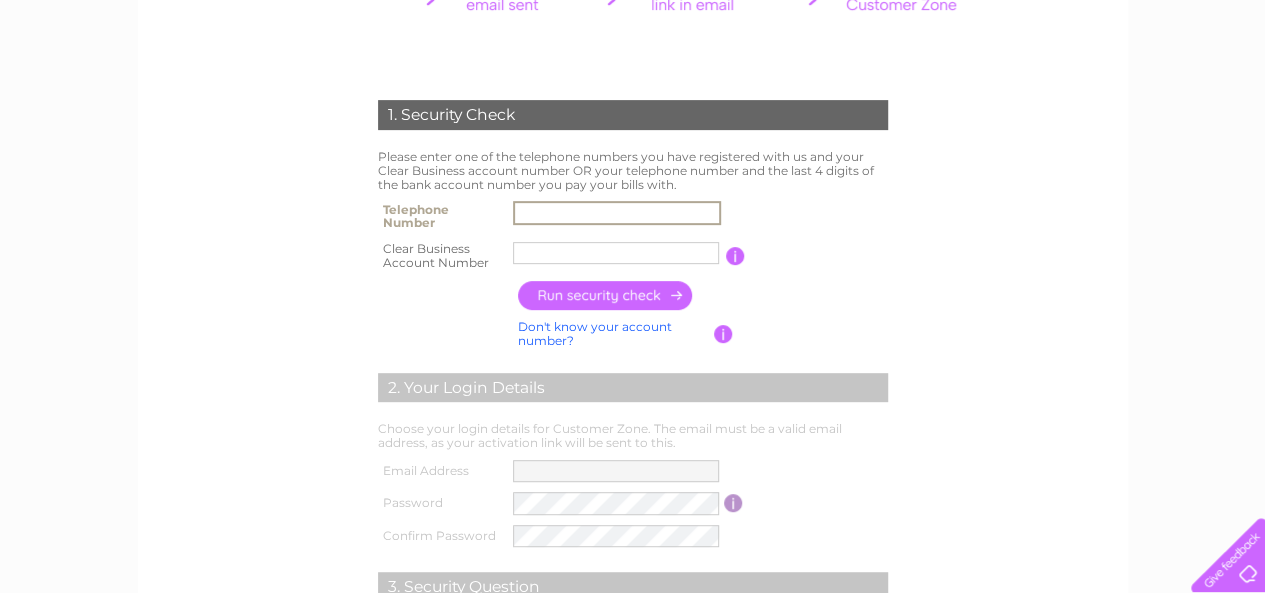 scroll, scrollTop: 300, scrollLeft: 0, axis: vertical 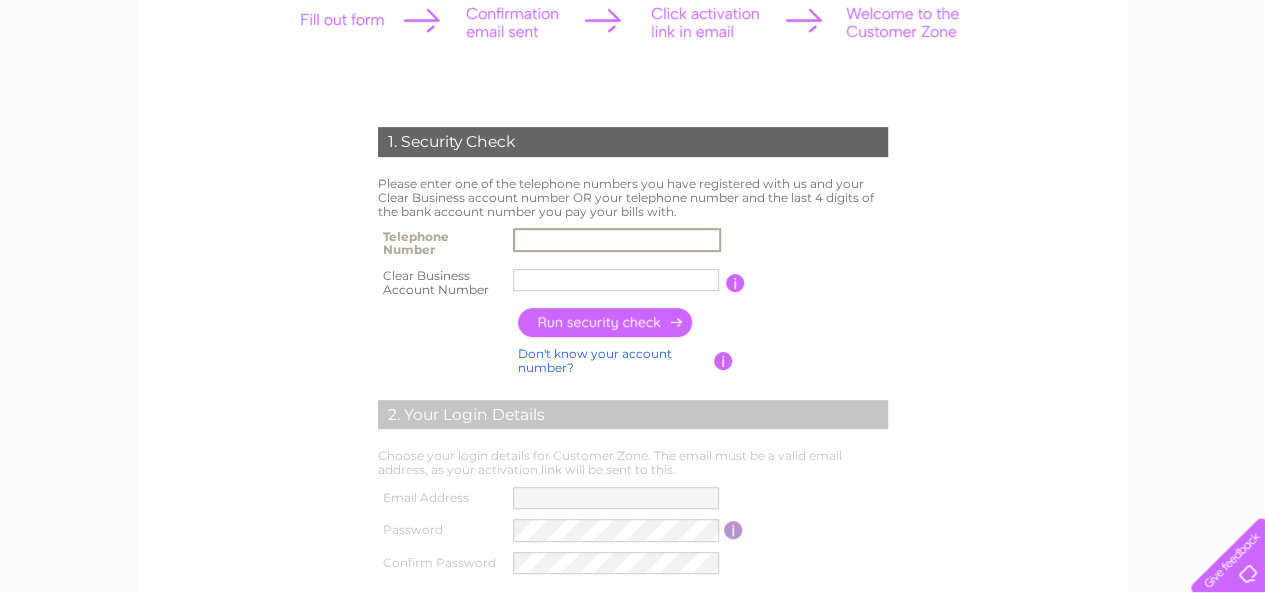 click at bounding box center (617, 240) 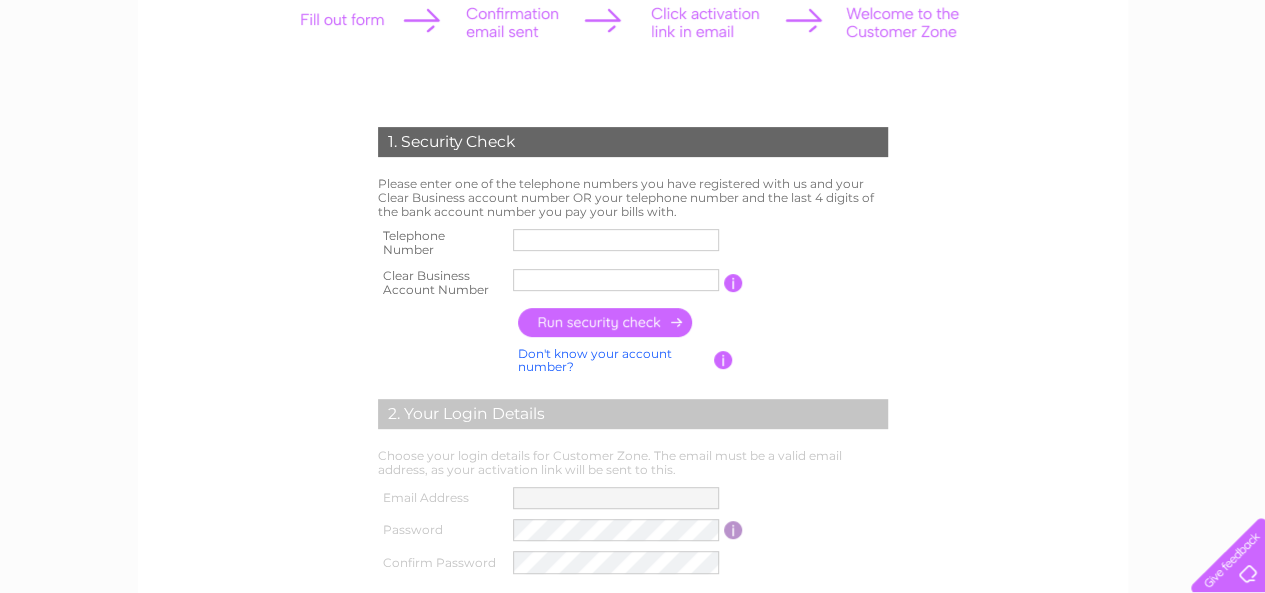 click at bounding box center (616, 280) 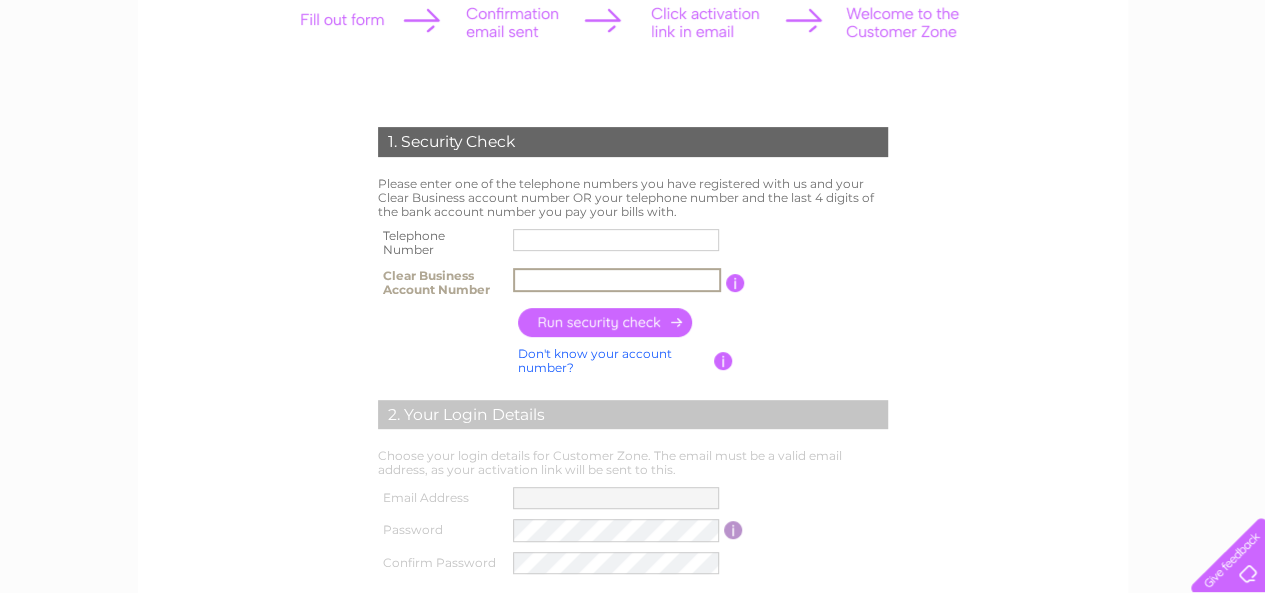 click at bounding box center [617, 280] 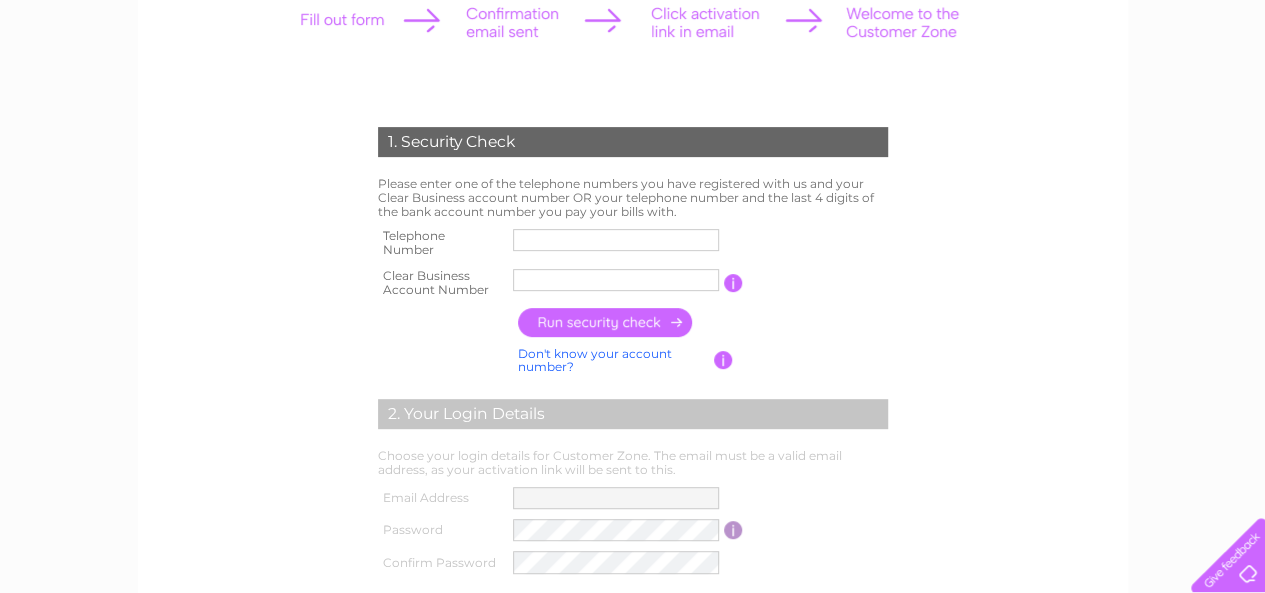 click on "You will find your account number on the top right corner of your bill and it will begin with the letters "CB" (i.e. CB123456)" at bounding box center [817, 283] 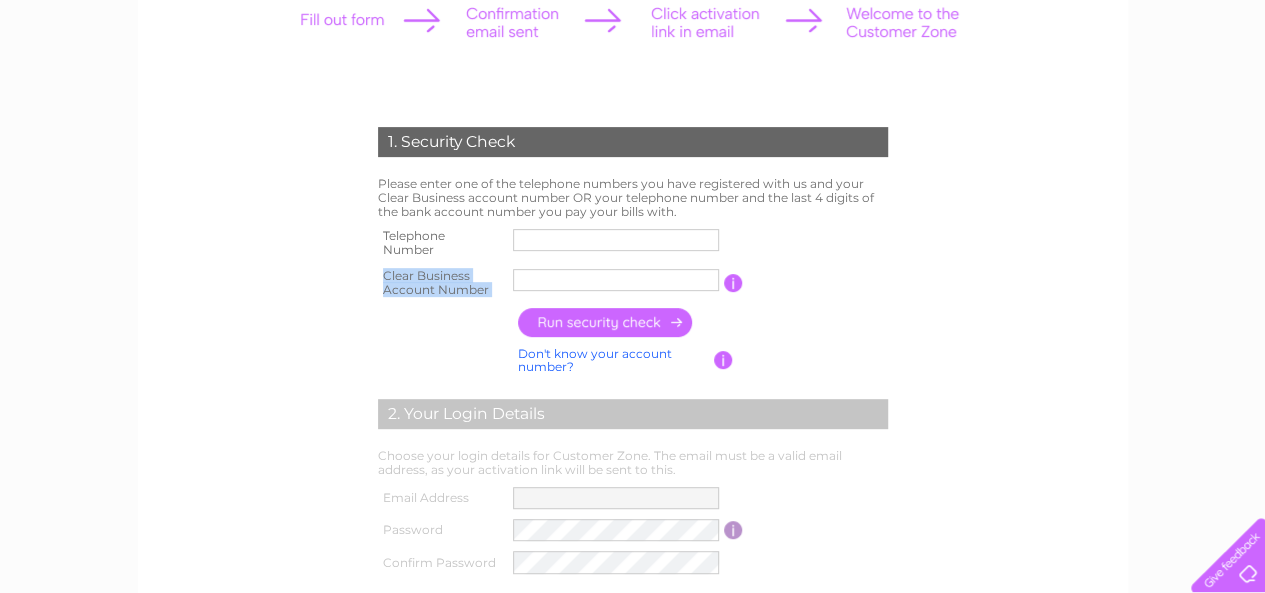 drag, startPoint x: 756, startPoint y: 274, endPoint x: 380, endPoint y: 275, distance: 376.00134 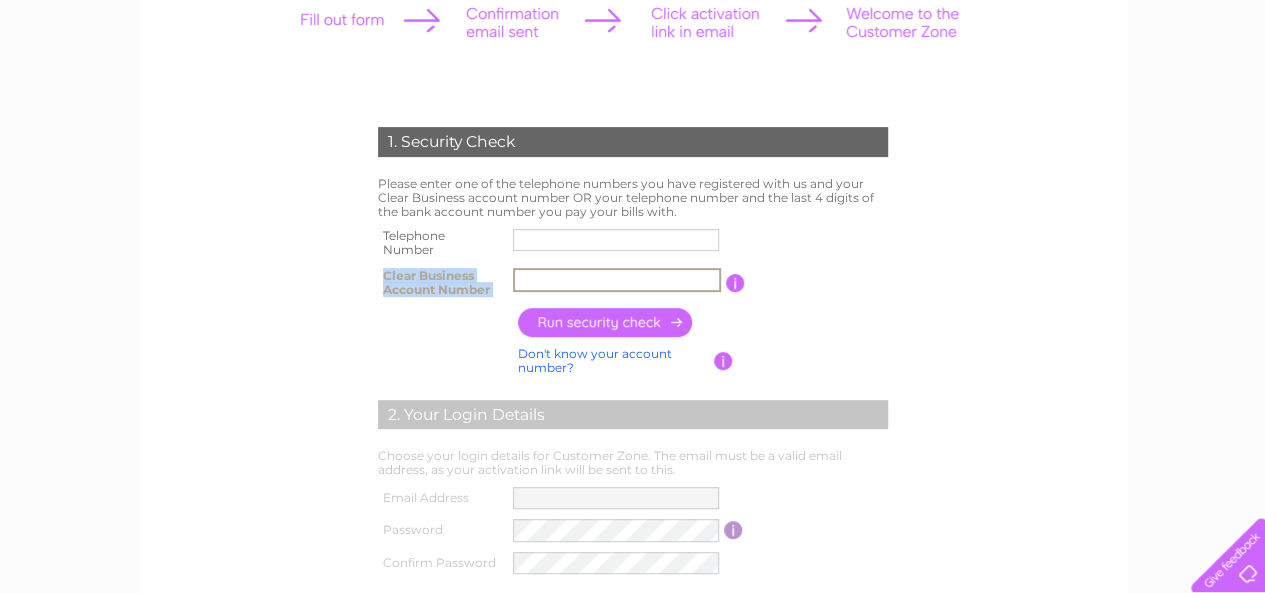 click at bounding box center [617, 280] 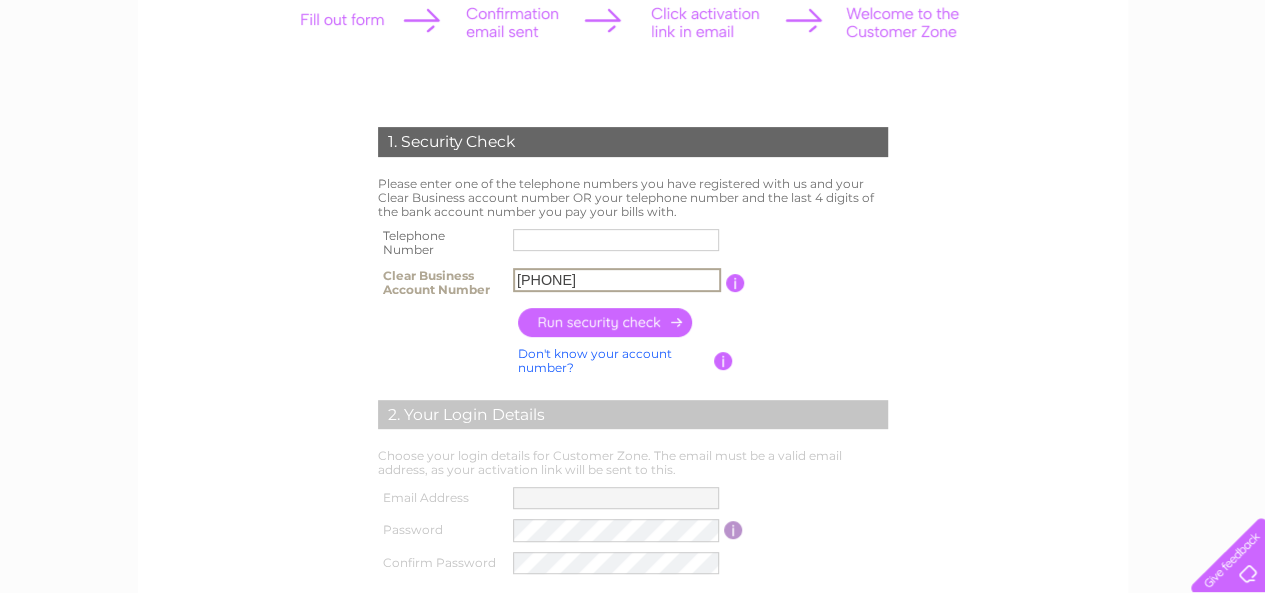 type on "2020689" 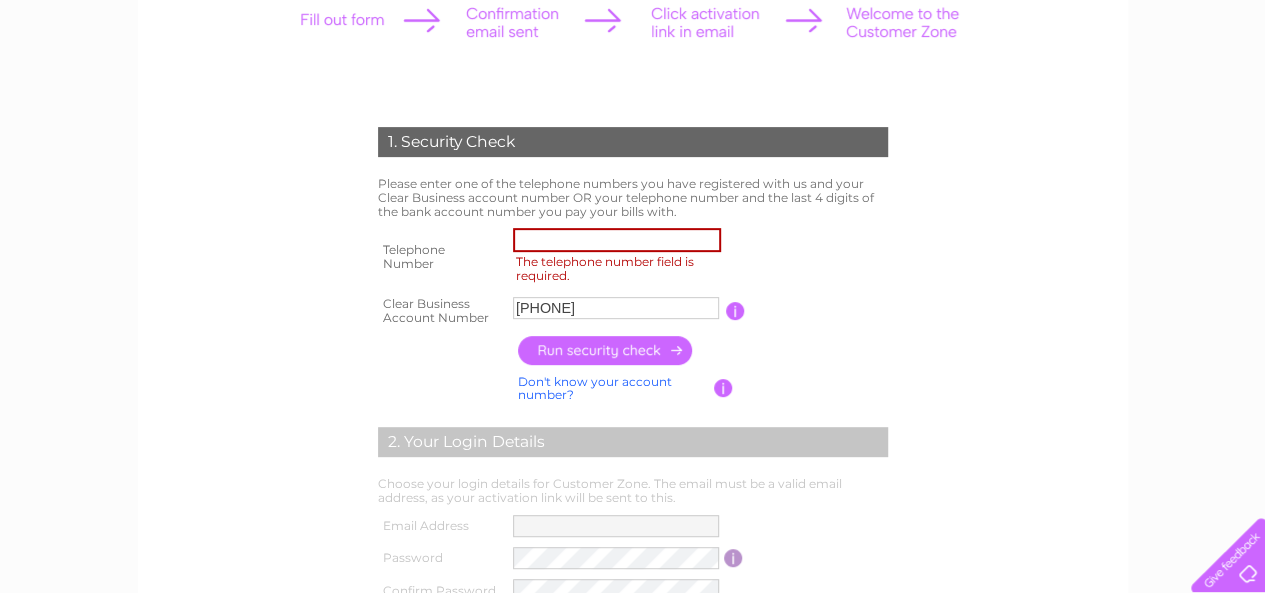 drag, startPoint x: 376, startPoint y: 182, endPoint x: 714, endPoint y: 209, distance: 339.0767 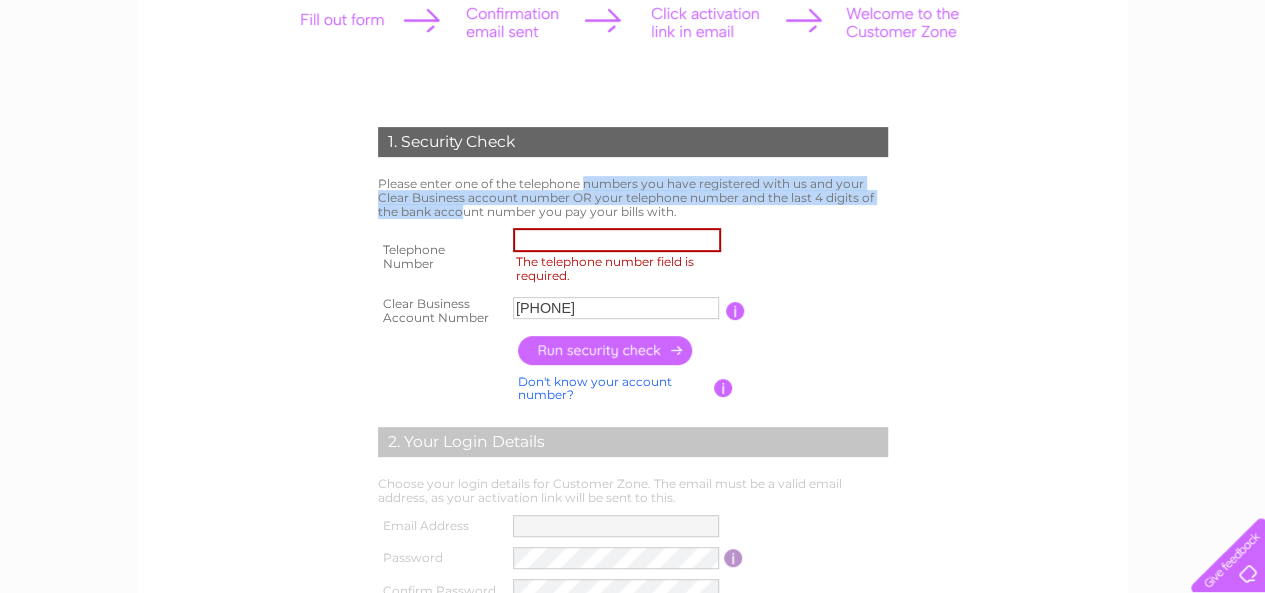 drag, startPoint x: 410, startPoint y: 190, endPoint x: 796, endPoint y: 196, distance: 386.04663 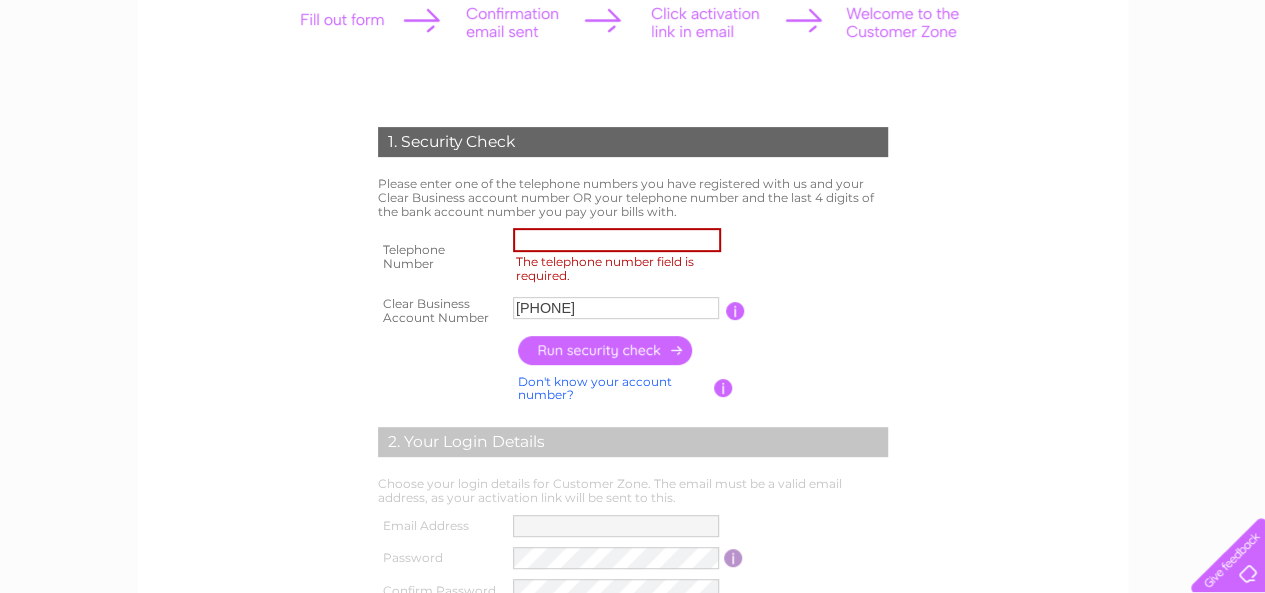 click on "Please enter one of the telephone numbers you have registered with us and your Clear Business account number OR your telephone number and the last 4 digits of the bank account number you pay your bills with." at bounding box center (633, 197) 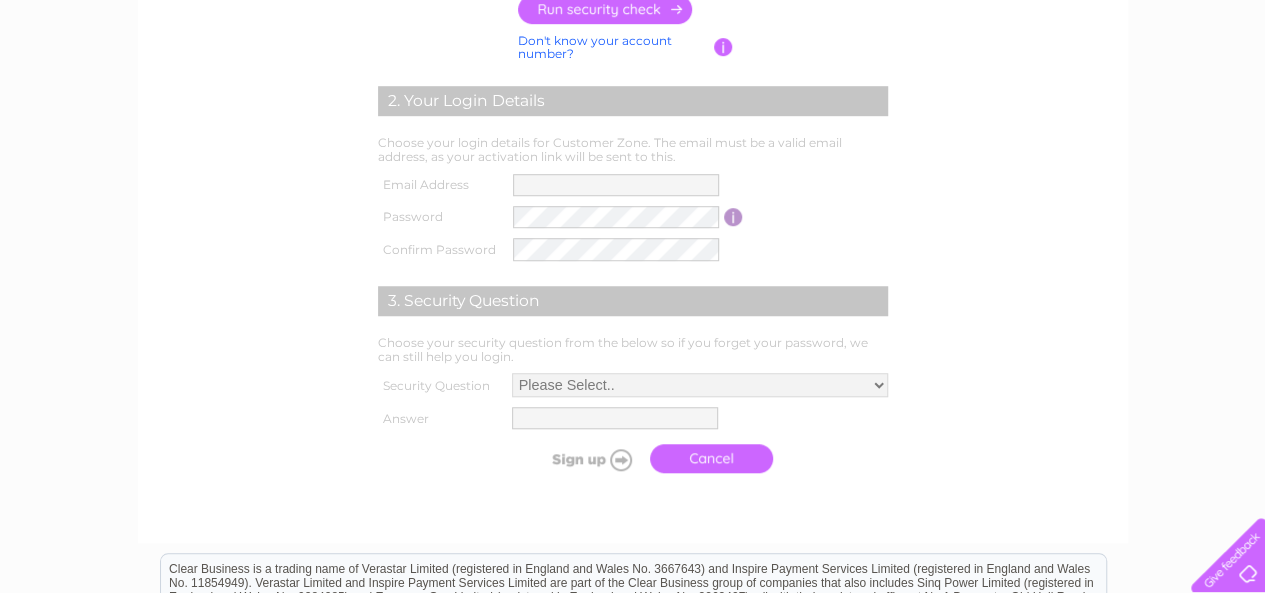 scroll, scrollTop: 400, scrollLeft: 0, axis: vertical 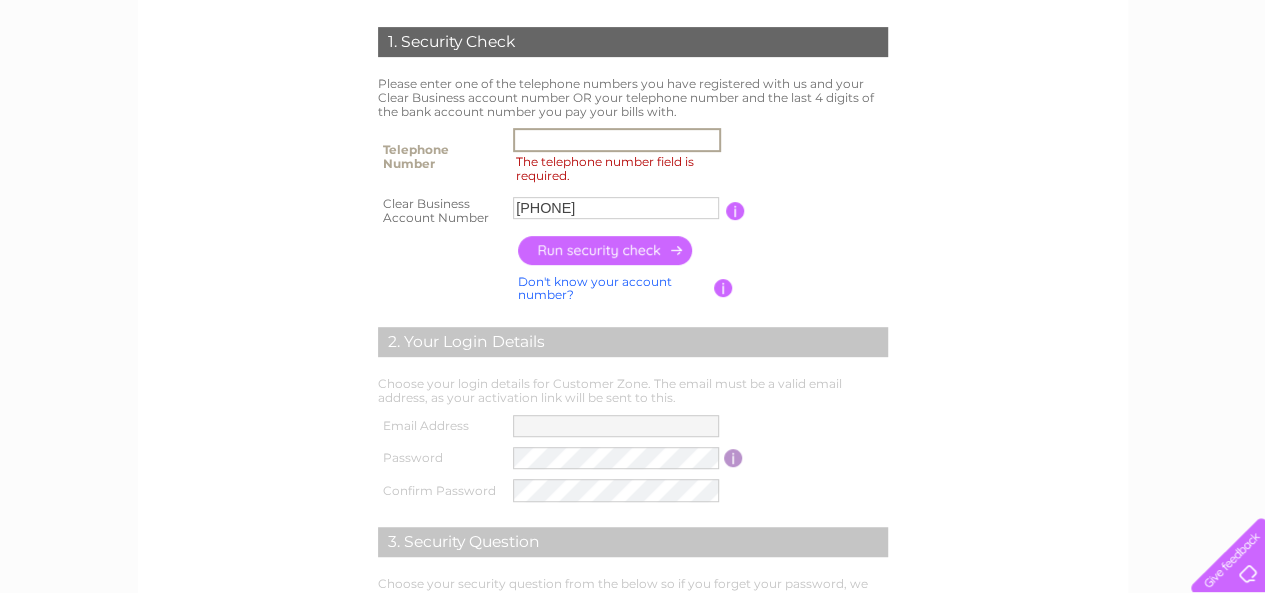 click on "The telephone number field is required." at bounding box center [617, 140] 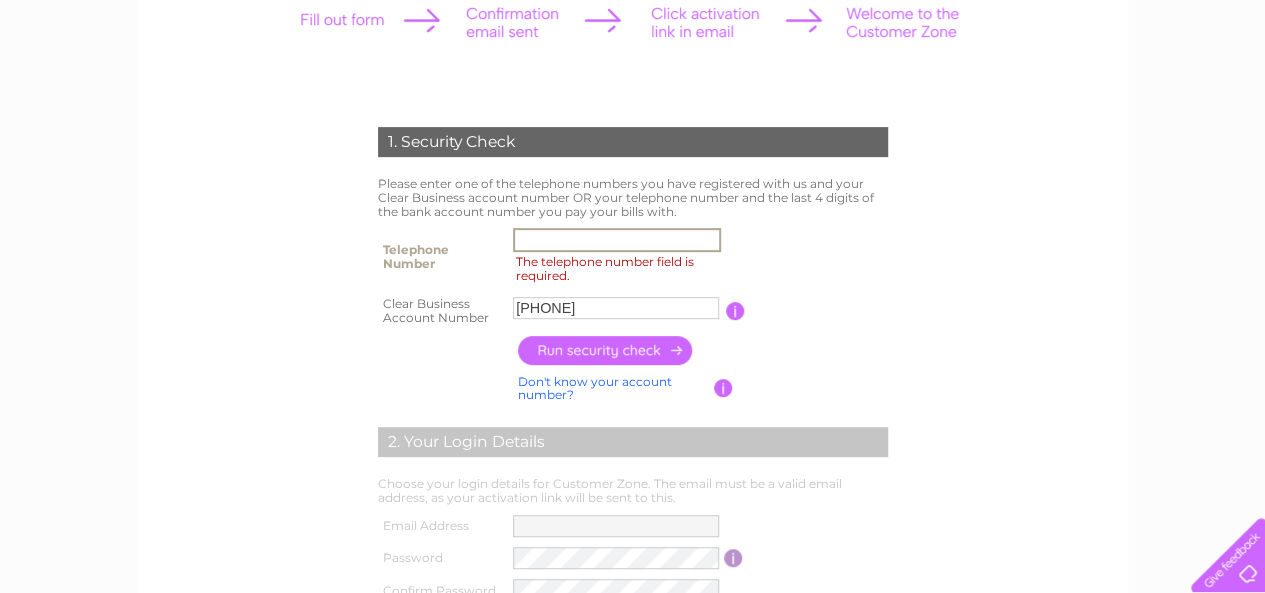 click on "The telephone number field is required." at bounding box center [617, 240] 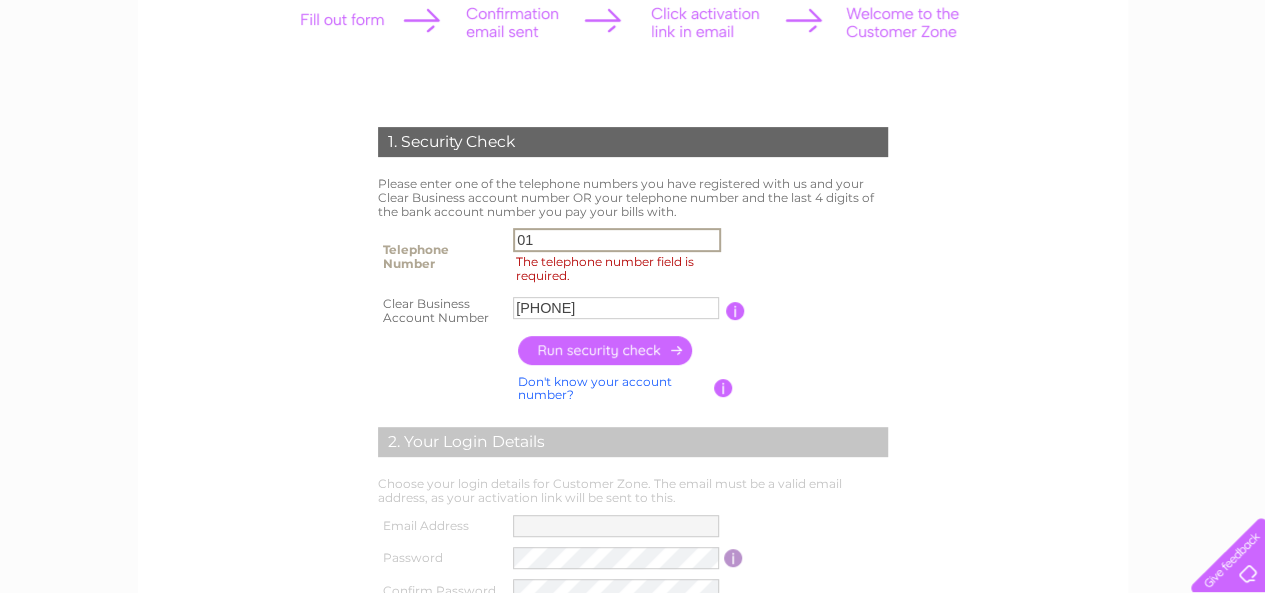 type on "0" 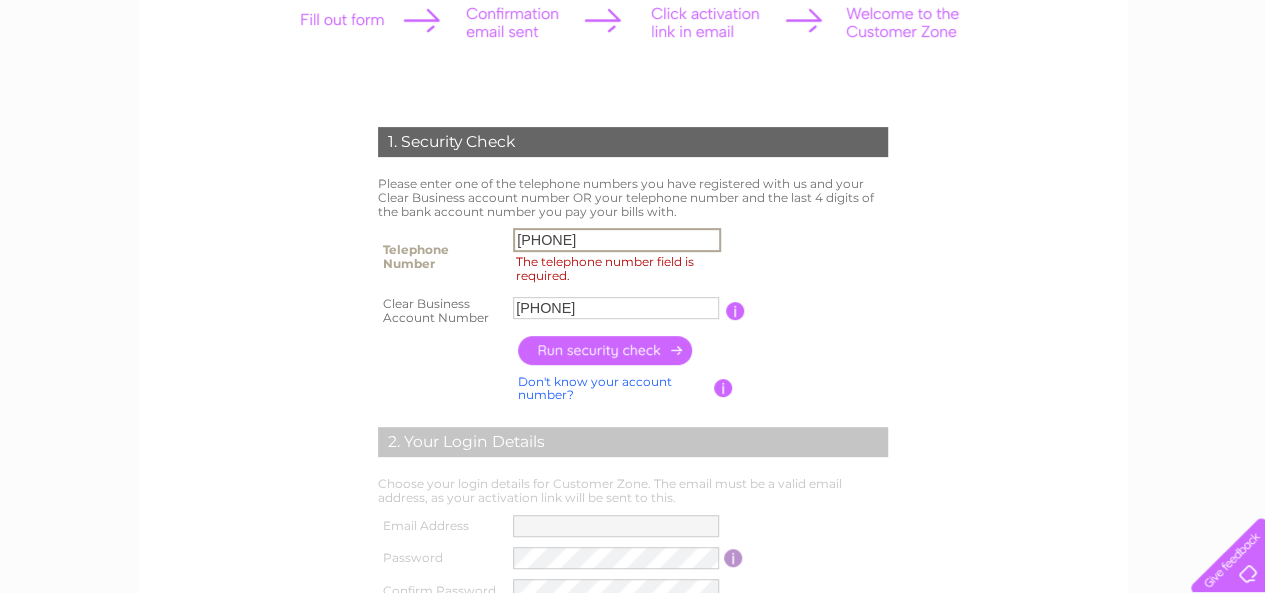 type on "01404814396" 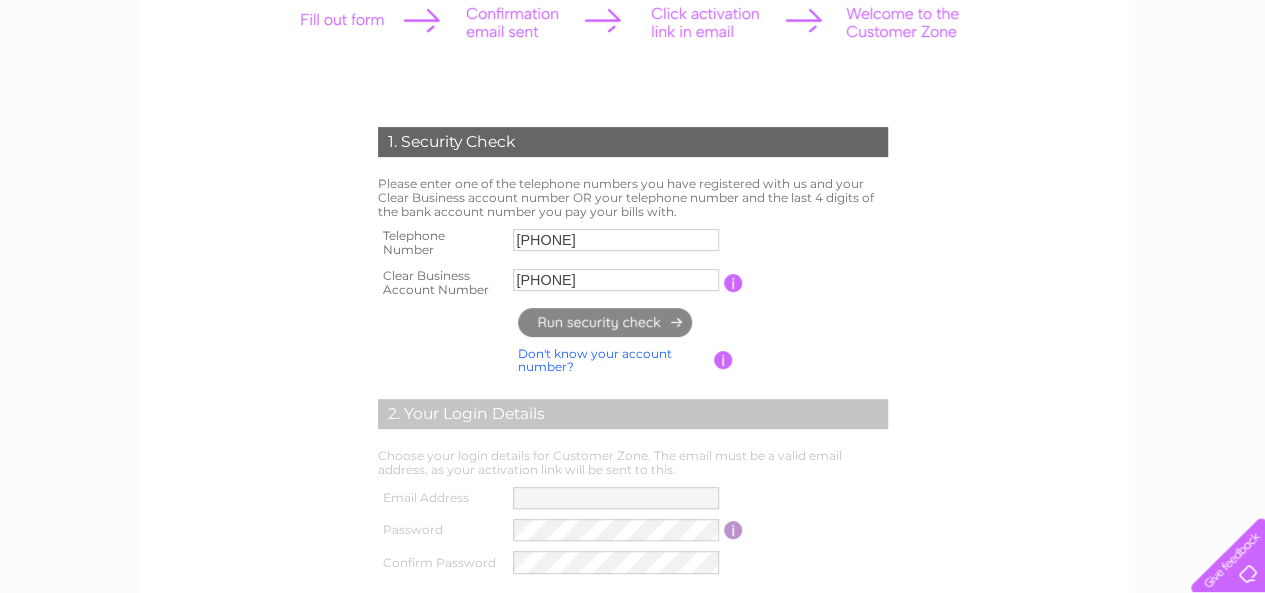 type on "gc*******@ic********" 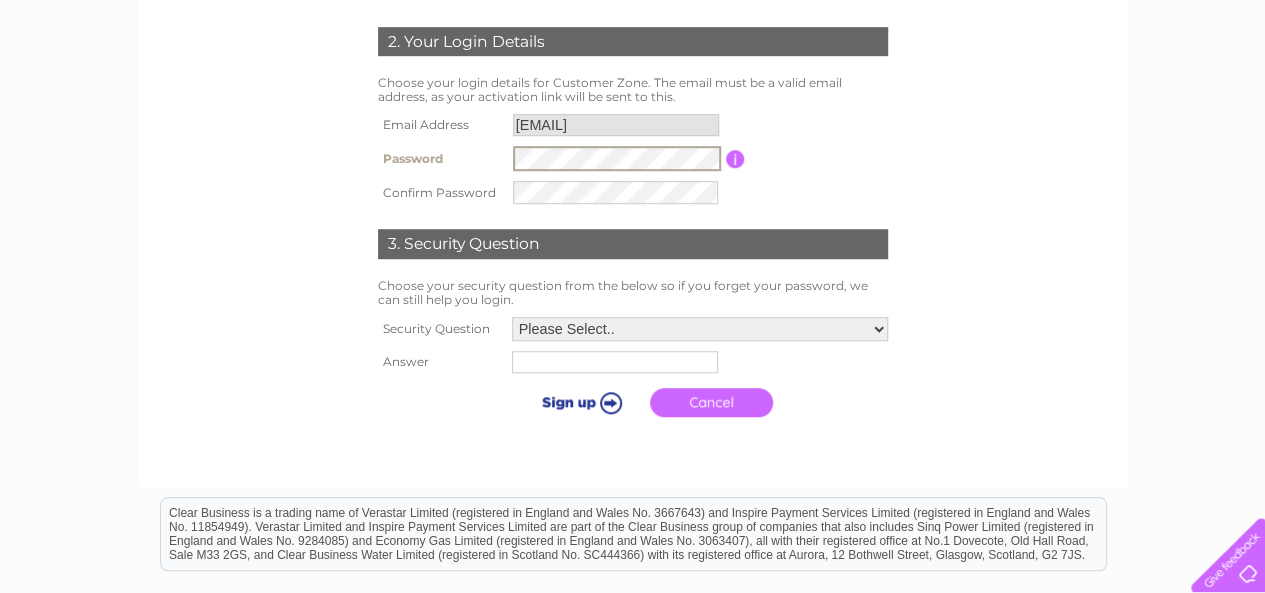 scroll, scrollTop: 600, scrollLeft: 0, axis: vertical 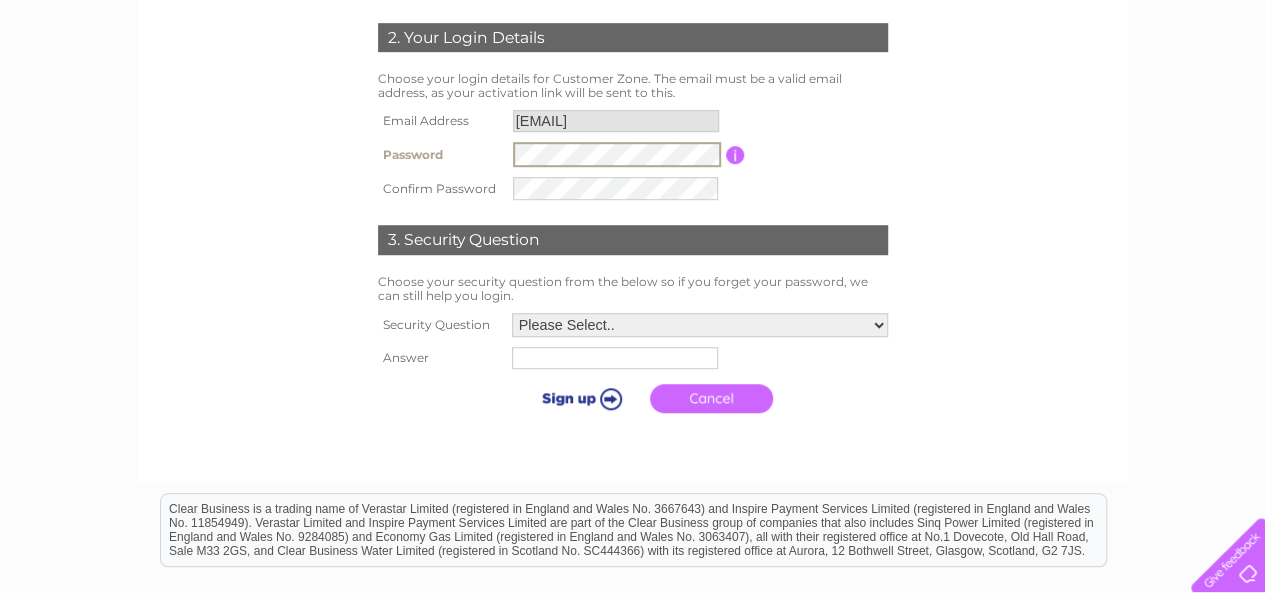 click on "Please Select..
In what town or city was your first job?
In what town or city did you meet your spouse/partner?
In what town or city did your mother and father meet?
What street did you live on as a child?
What was the name of your first pet?
Who was your childhood hero?" at bounding box center (700, 325) 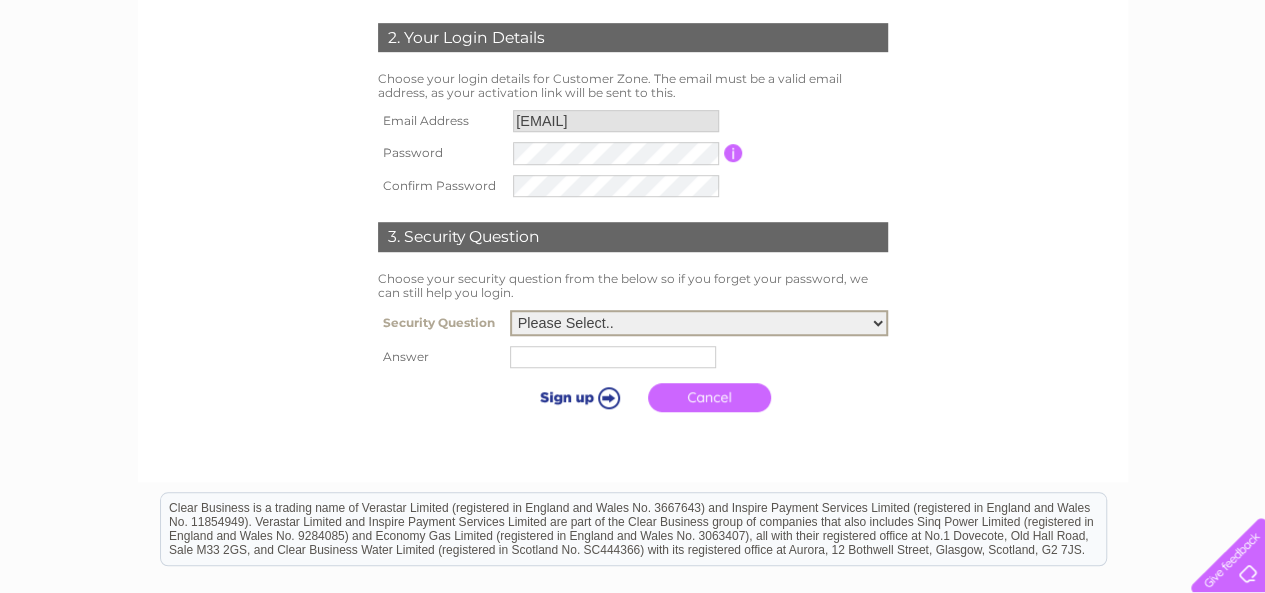 select on "6" 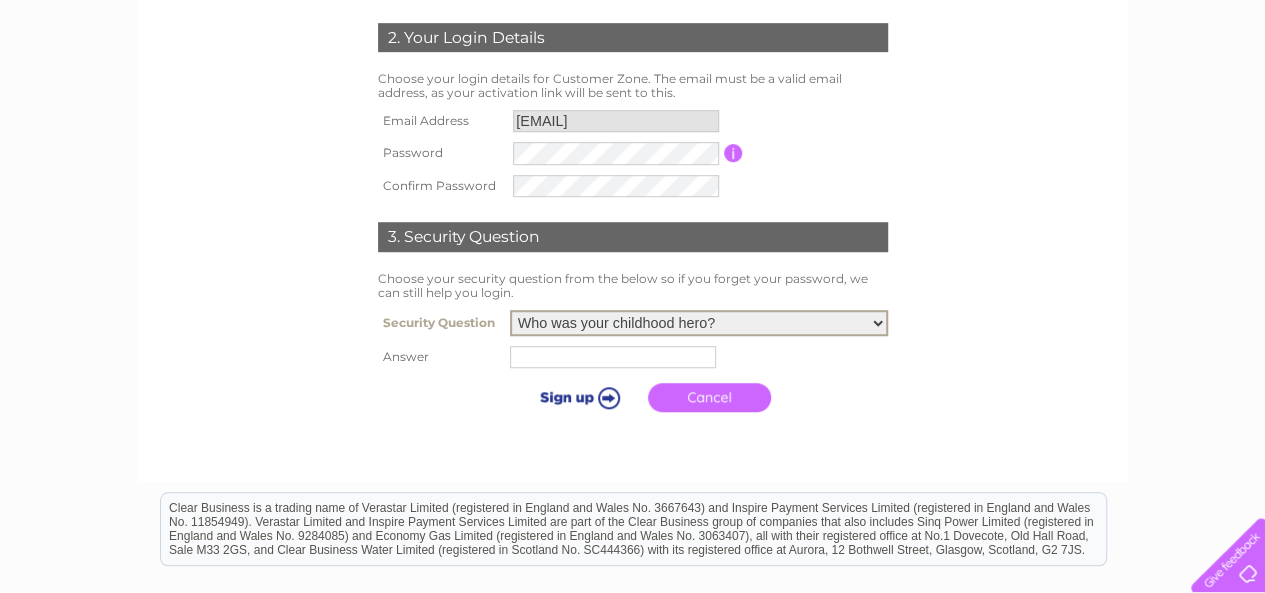 click on "Please Select..
In what town or city was your first job?
In what town or city did you meet your spouse/partner?
In what town or city did your mother and father meet?
What street did you live on as a child?
What was the name of your first pet?
Who was your childhood hero?" at bounding box center (699, 323) 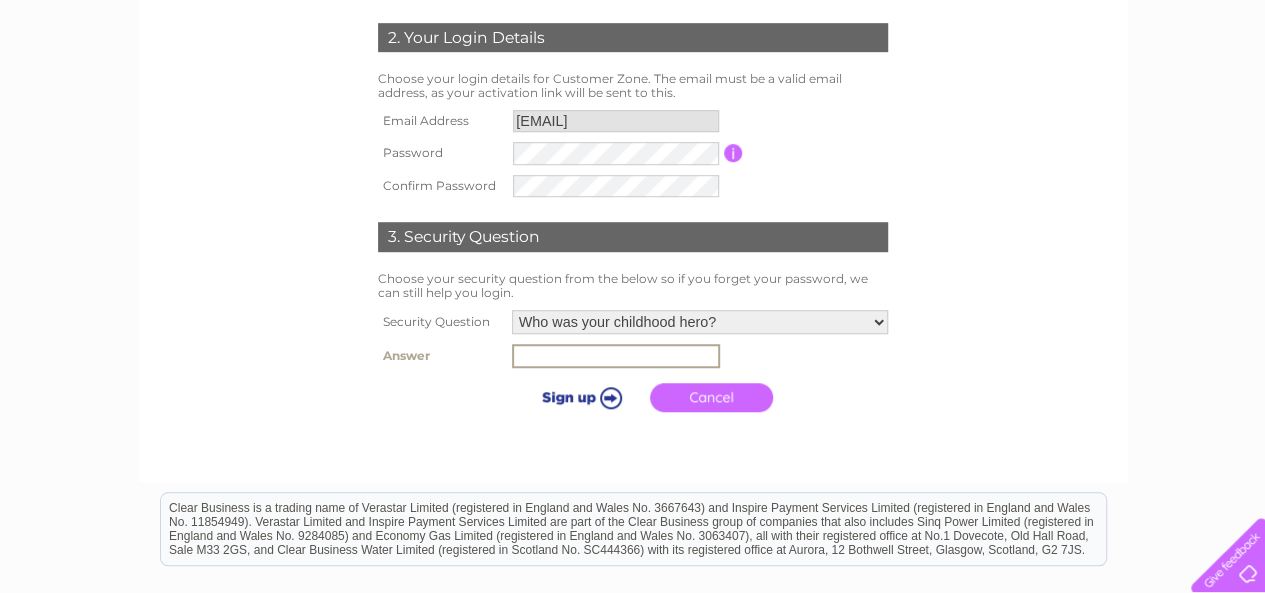 click at bounding box center [616, 356] 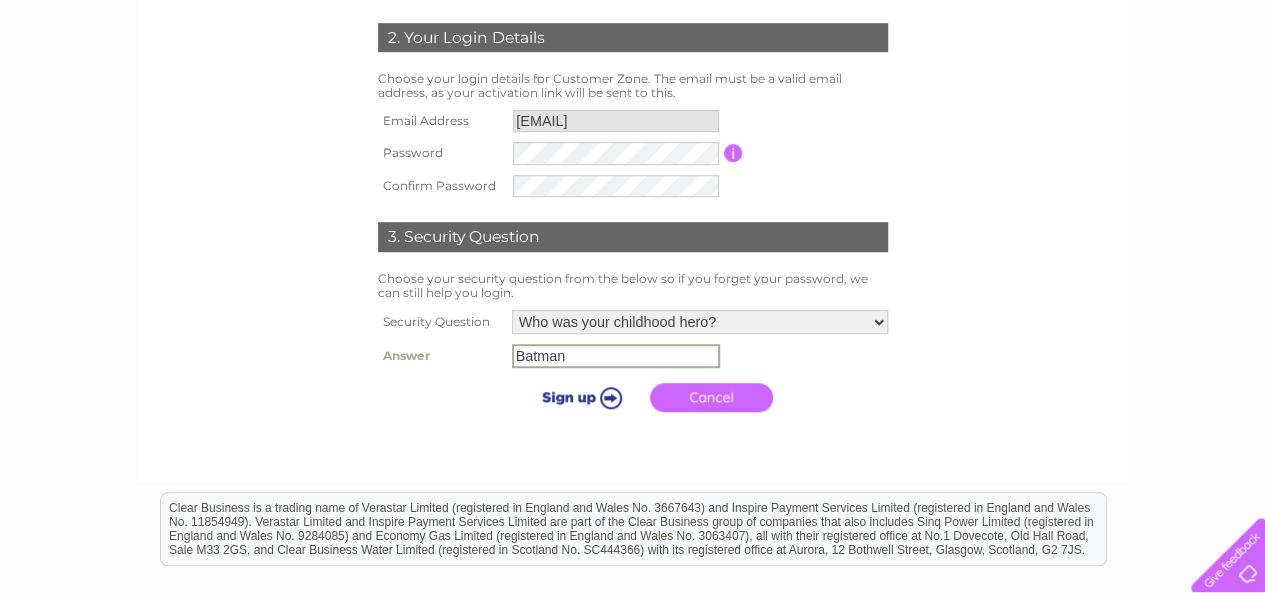 type on "Batman" 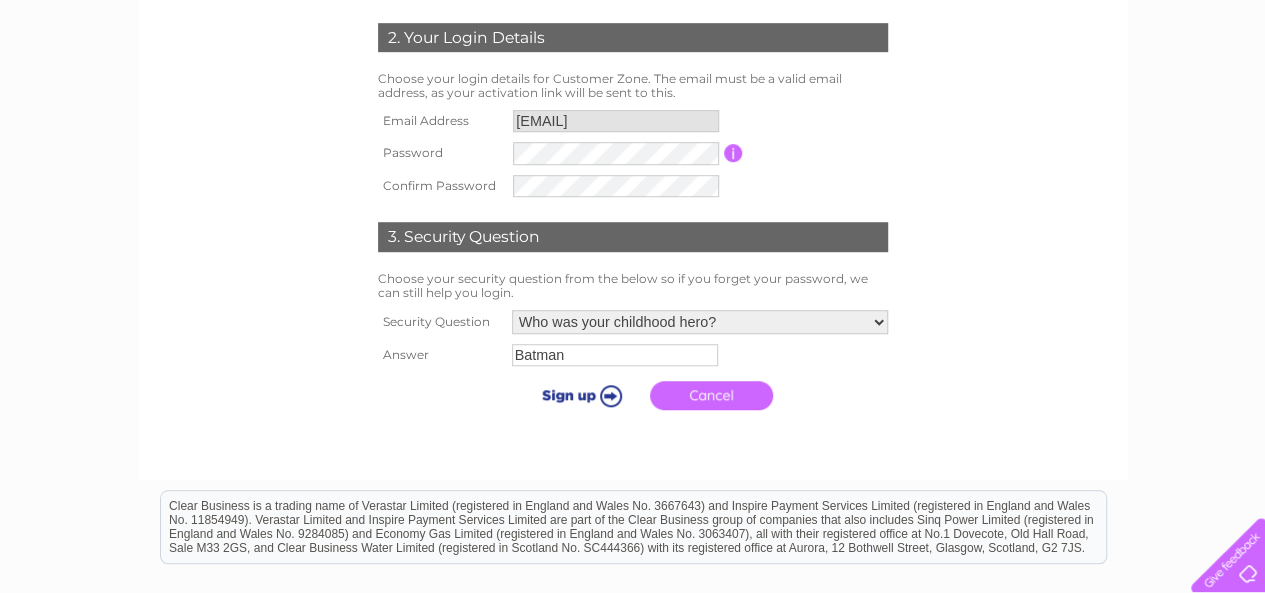 click at bounding box center (578, 395) 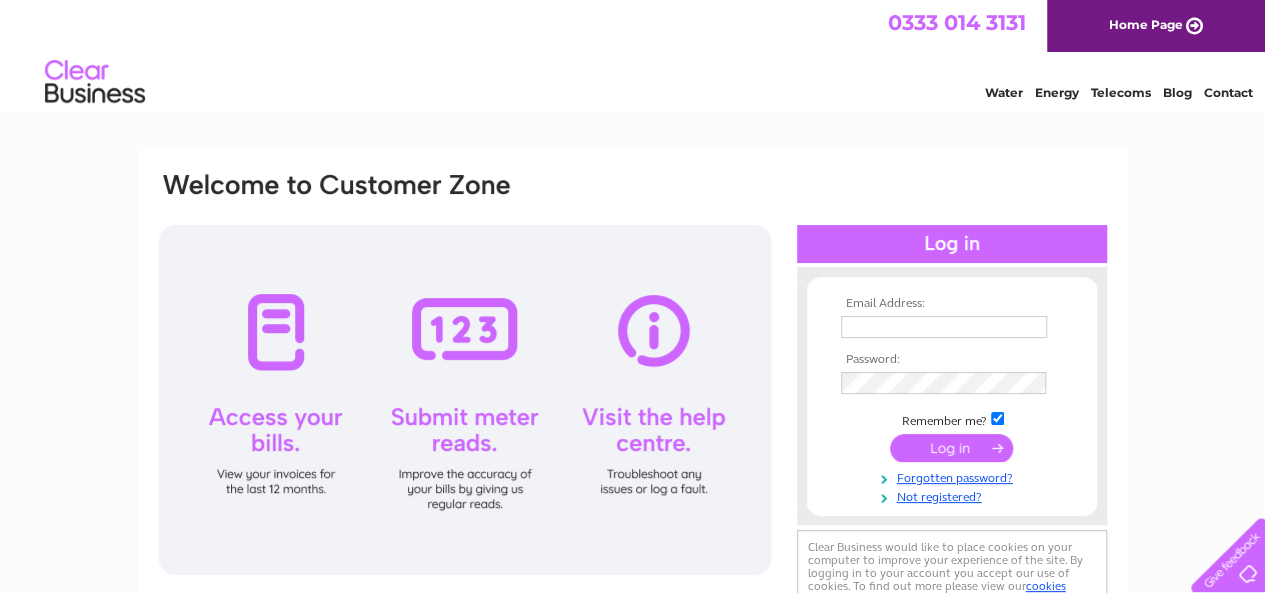 scroll, scrollTop: 0, scrollLeft: 0, axis: both 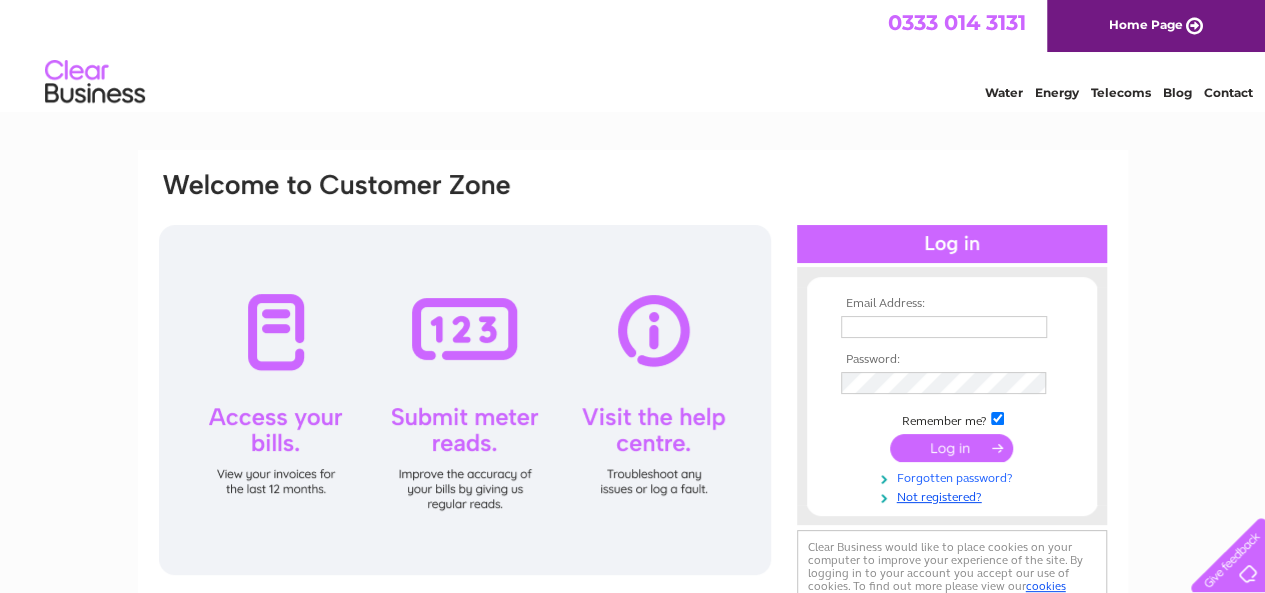 click on "Forgotten password?" at bounding box center (954, 476) 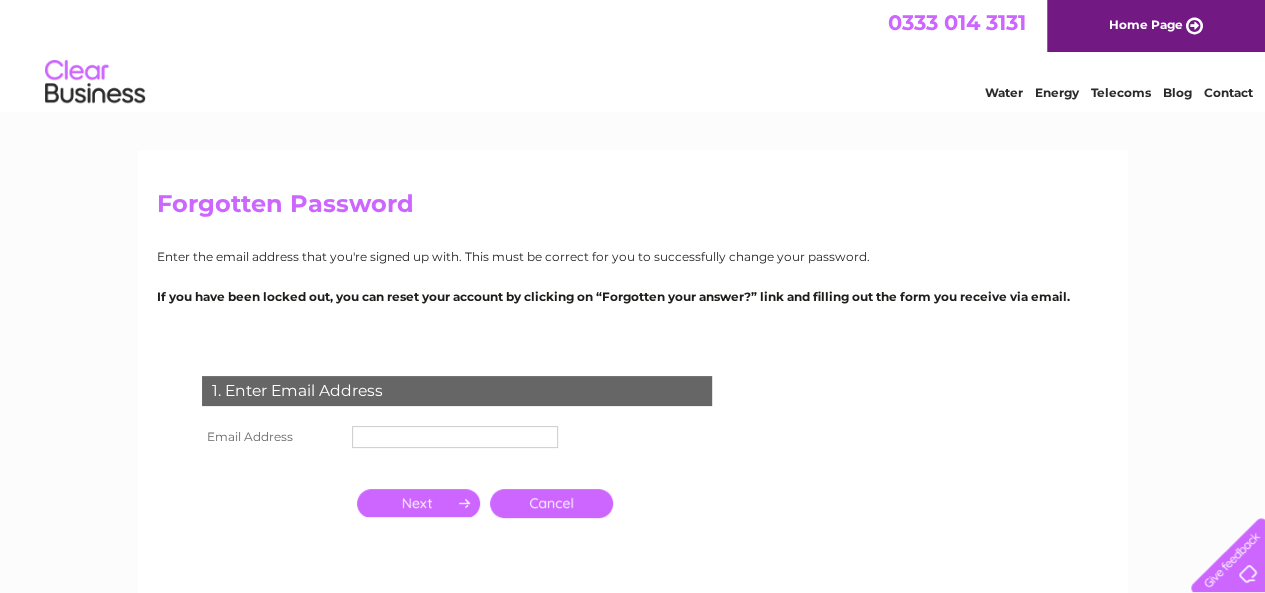 scroll, scrollTop: 0, scrollLeft: 0, axis: both 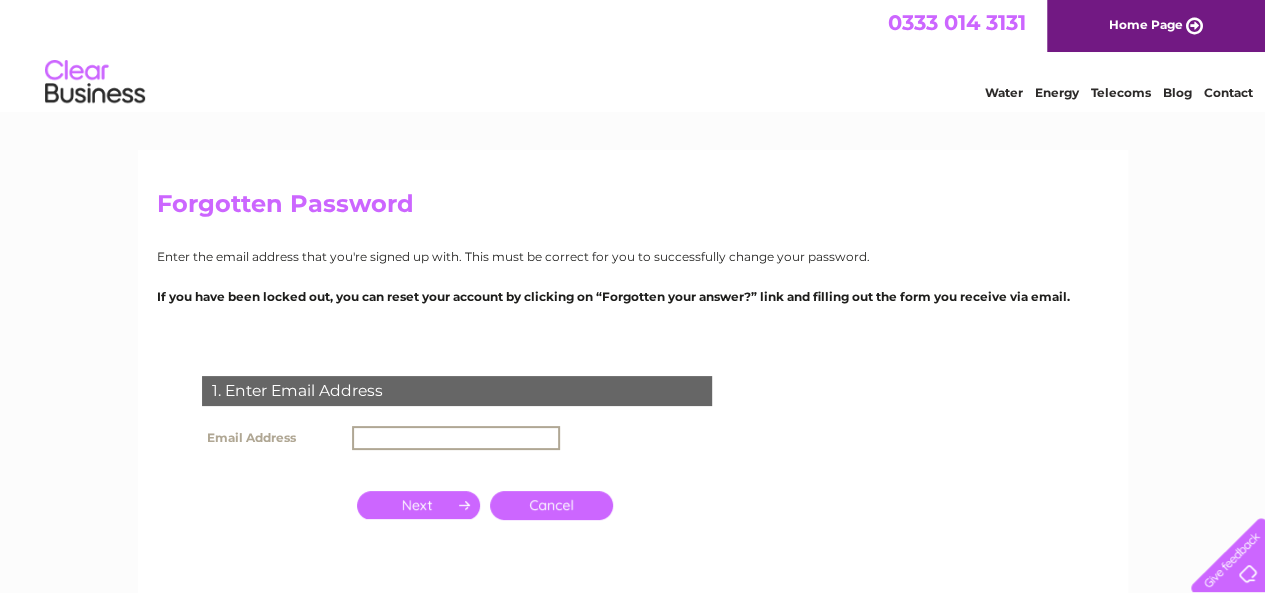 paste on "gcfhudson@icloud.com" 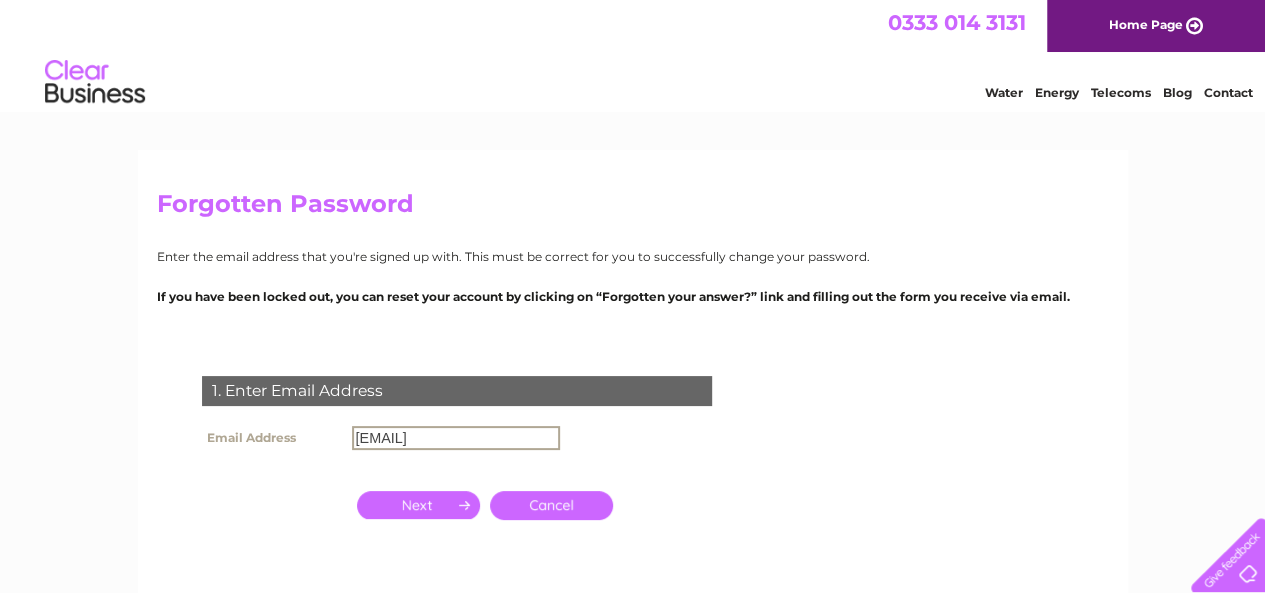 type on "gcfhudson@icloud.com" 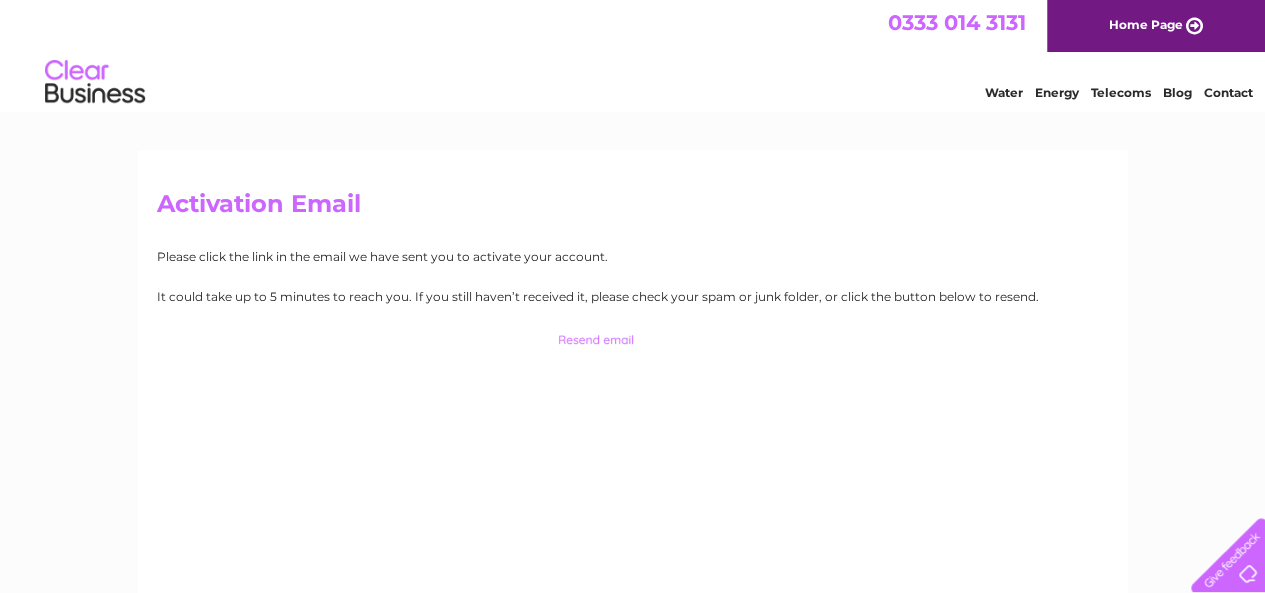 scroll, scrollTop: 0, scrollLeft: 0, axis: both 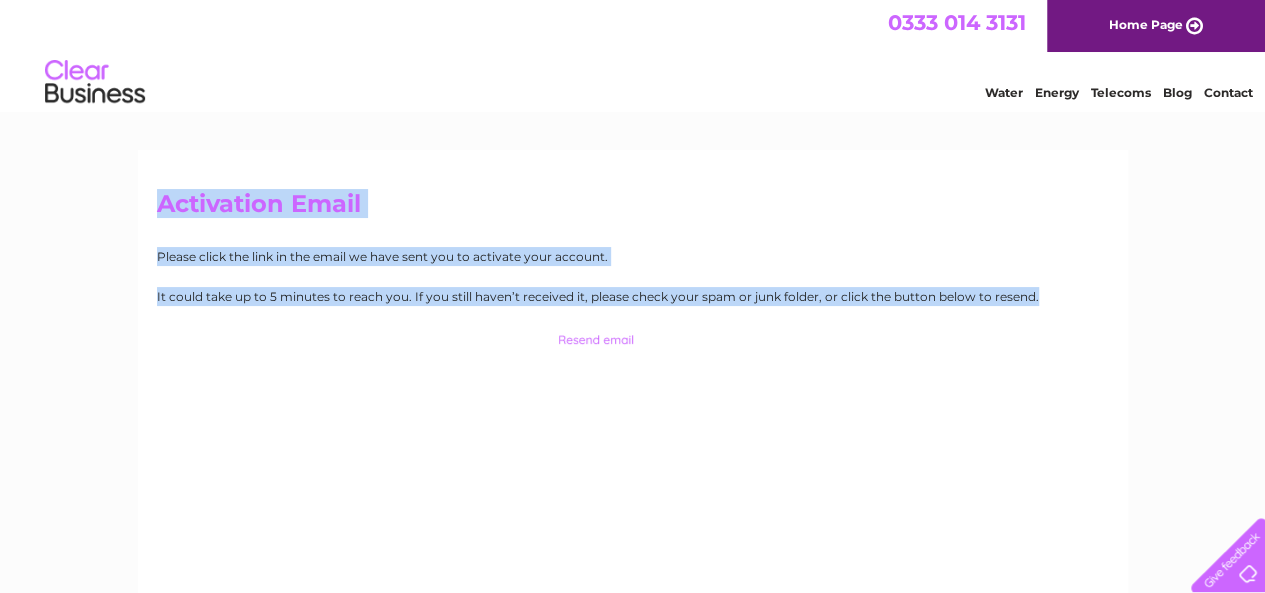drag, startPoint x: 160, startPoint y: 199, endPoint x: 1031, endPoint y: 306, distance: 877.5477 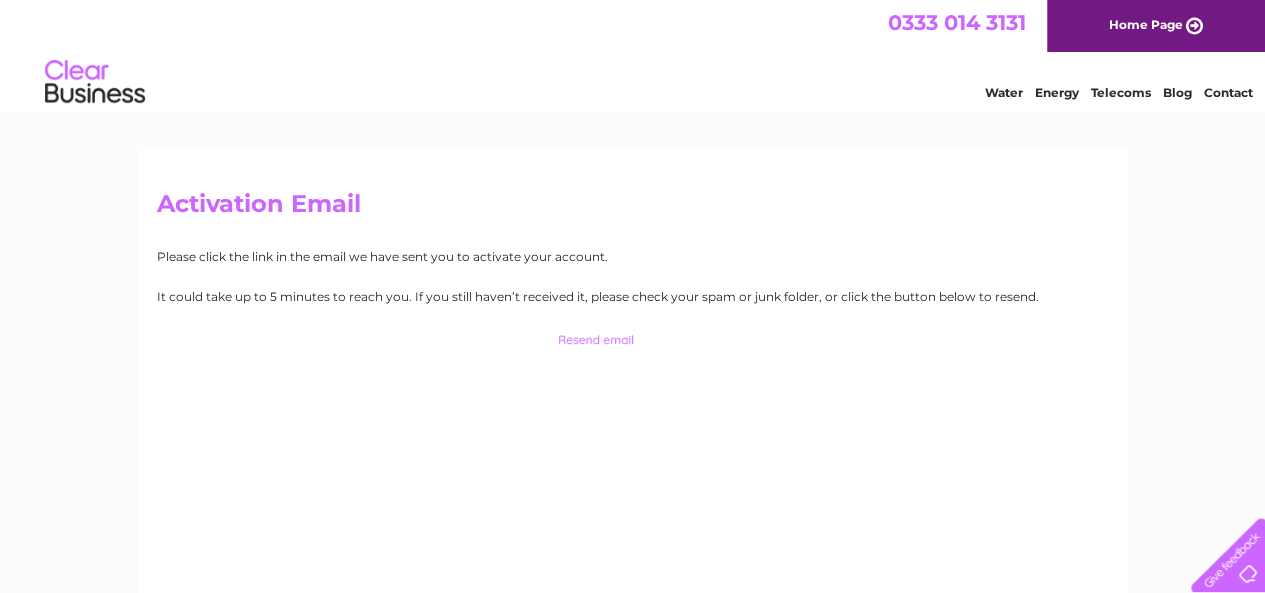 click on "Activation Email
Please click the link in the email we have sent you to activate your account.
It could take up to 5 minutes to reach you. If you still haven’t received it, please check your spam or junk folder, or click the button below to resend.
Activation Email has now been resent." at bounding box center (633, 430) 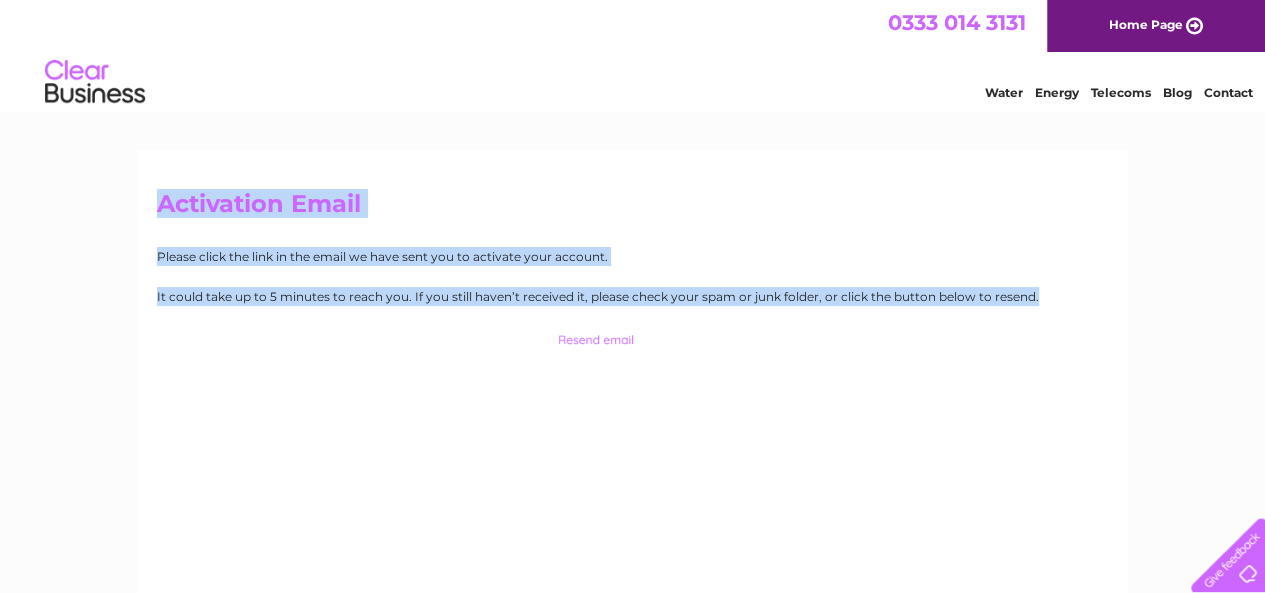 drag, startPoint x: 160, startPoint y: 203, endPoint x: 1044, endPoint y: 296, distance: 888.8785 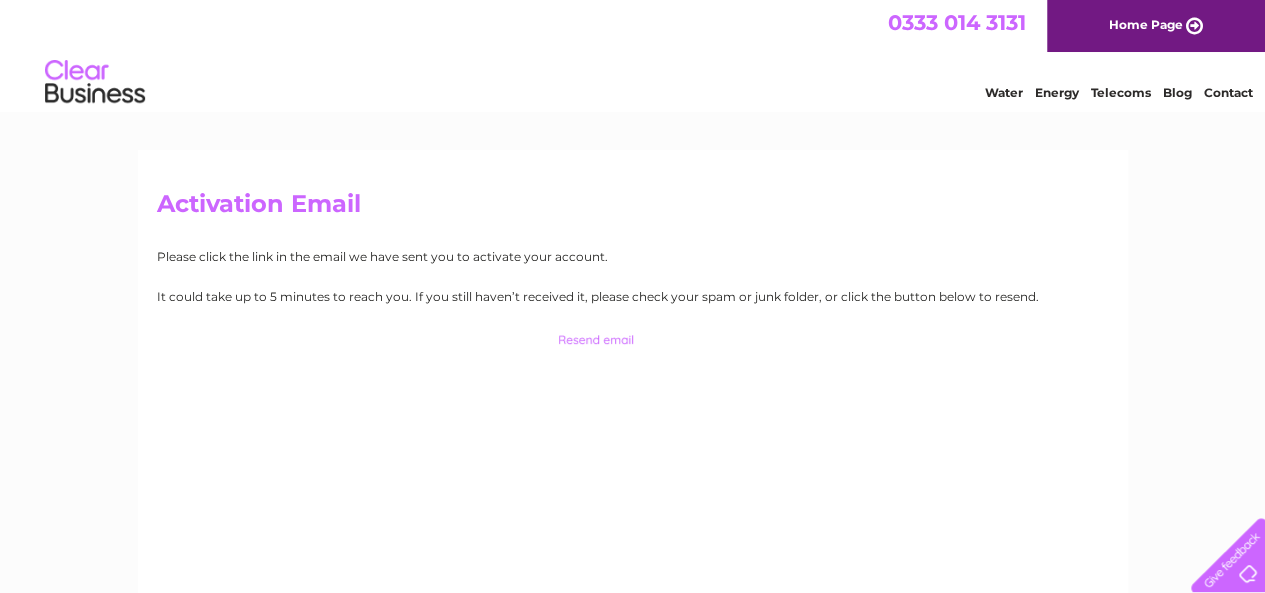 drag, startPoint x: 1036, startPoint y: 294, endPoint x: 138, endPoint y: 193, distance: 903.662 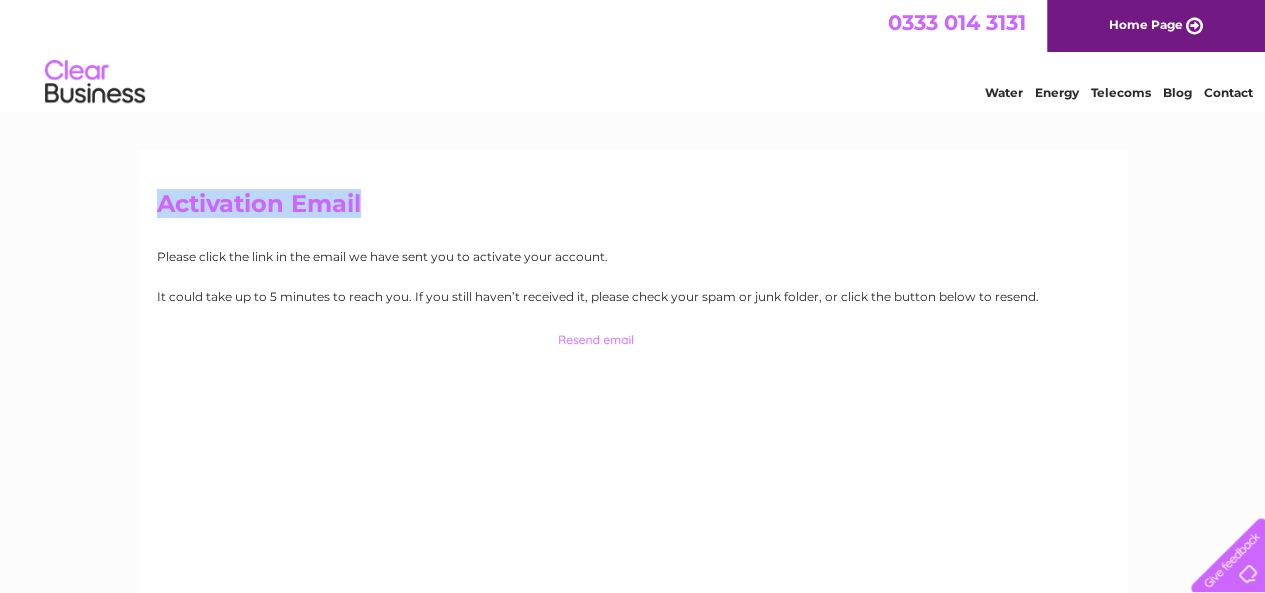 drag, startPoint x: 158, startPoint y: 203, endPoint x: 314, endPoint y: 206, distance: 156.02884 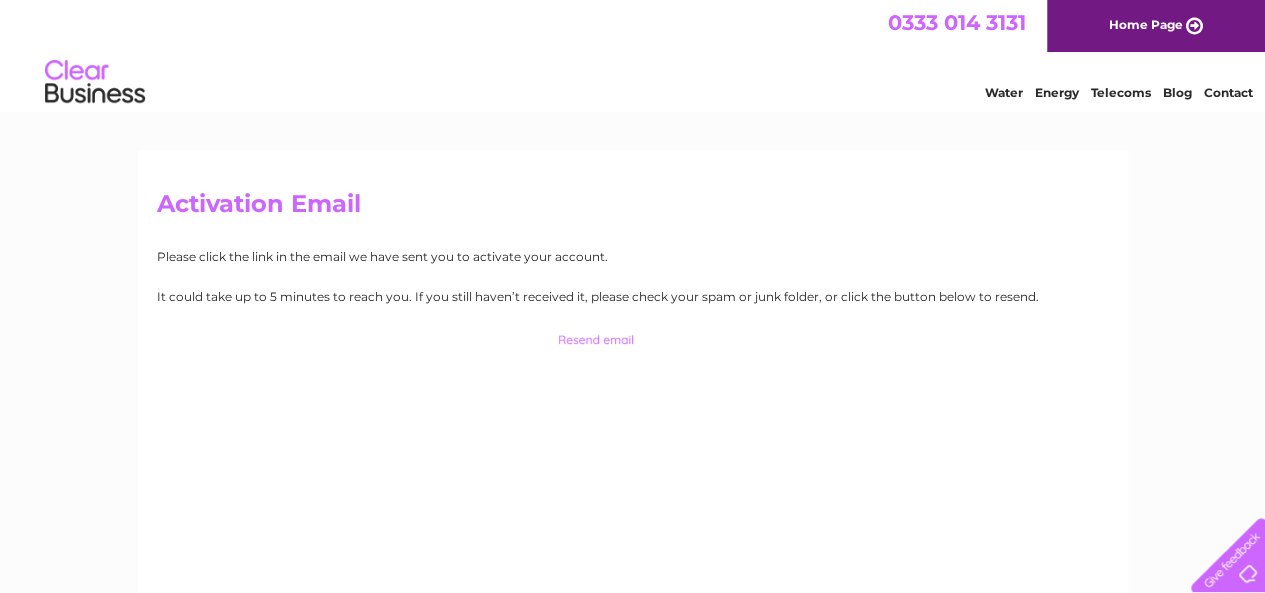 drag, startPoint x: 158, startPoint y: 201, endPoint x: 1104, endPoint y: 305, distance: 951.6995 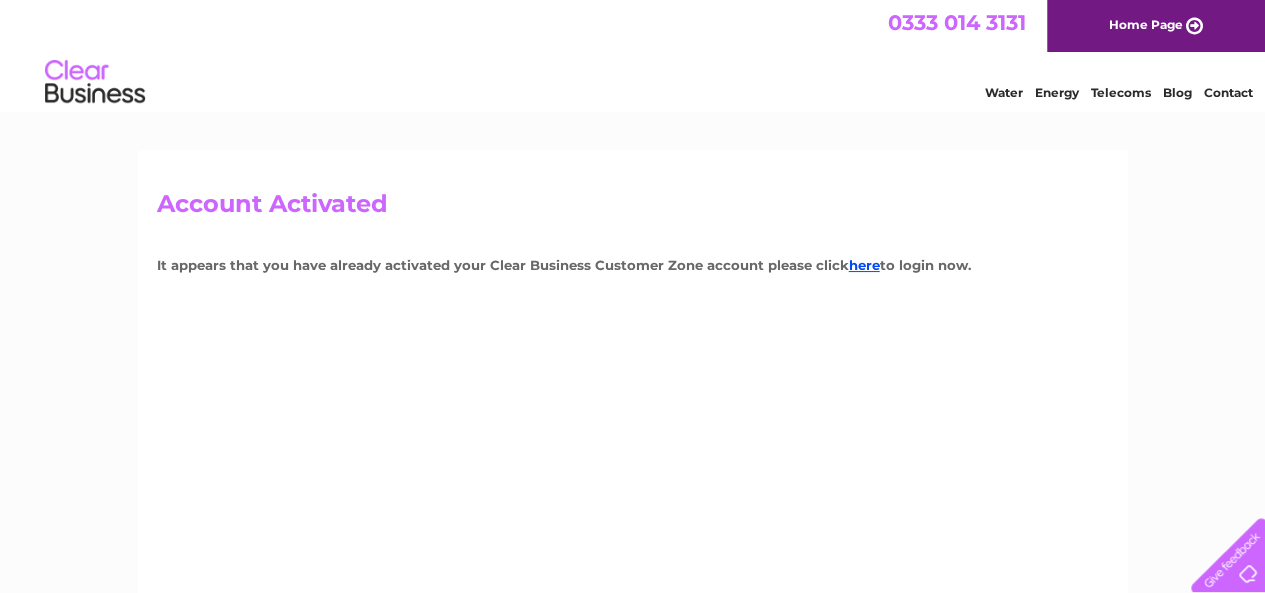 scroll, scrollTop: 0, scrollLeft: 0, axis: both 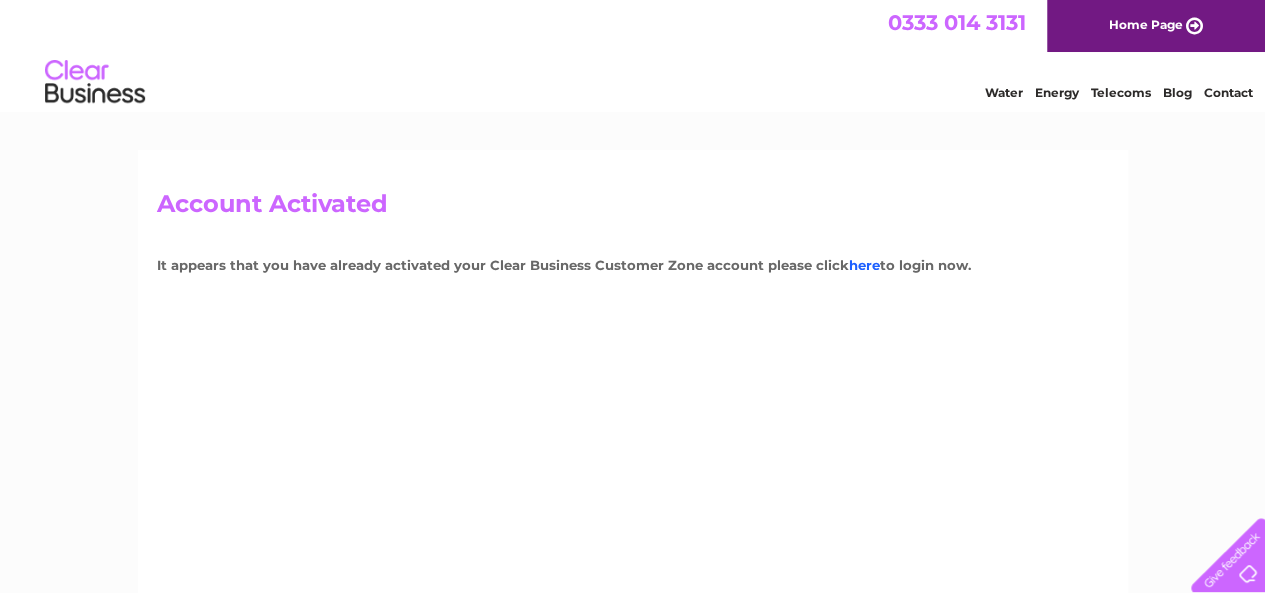 click on "here" at bounding box center (864, 265) 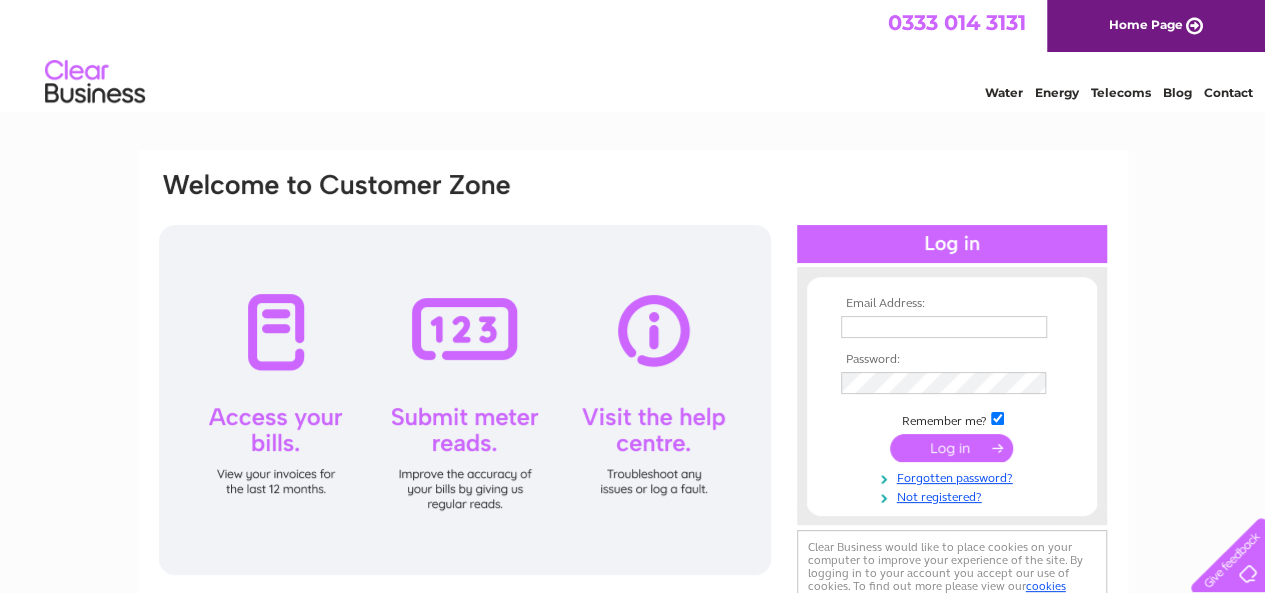 scroll, scrollTop: 0, scrollLeft: 0, axis: both 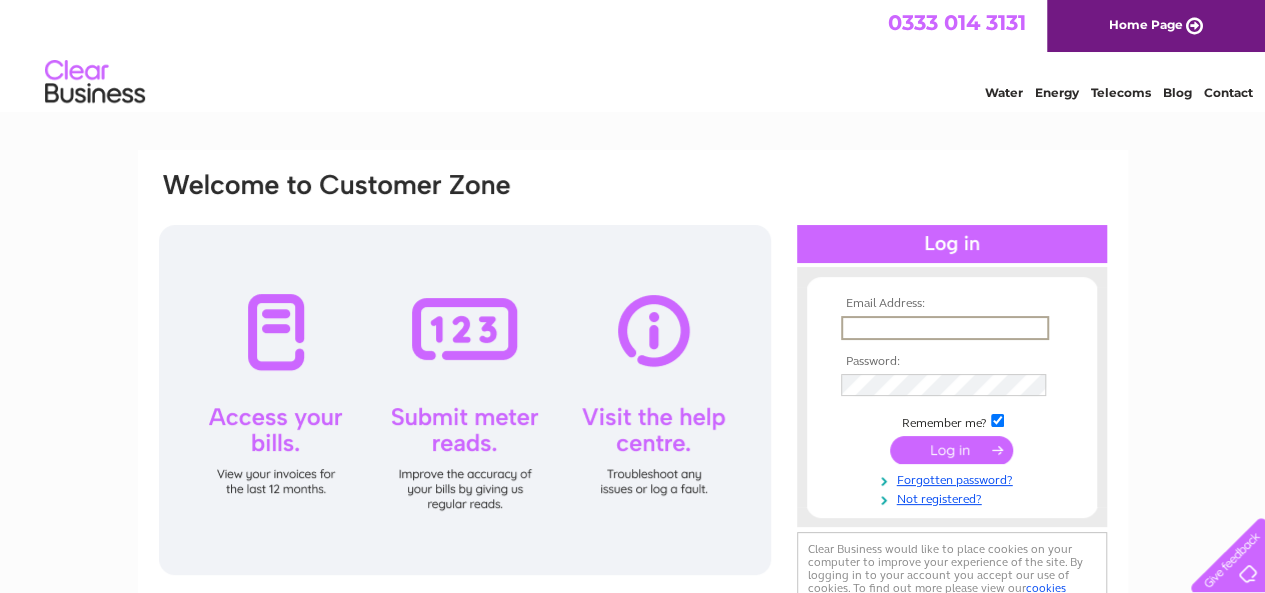 paste on "[EMAIL]" 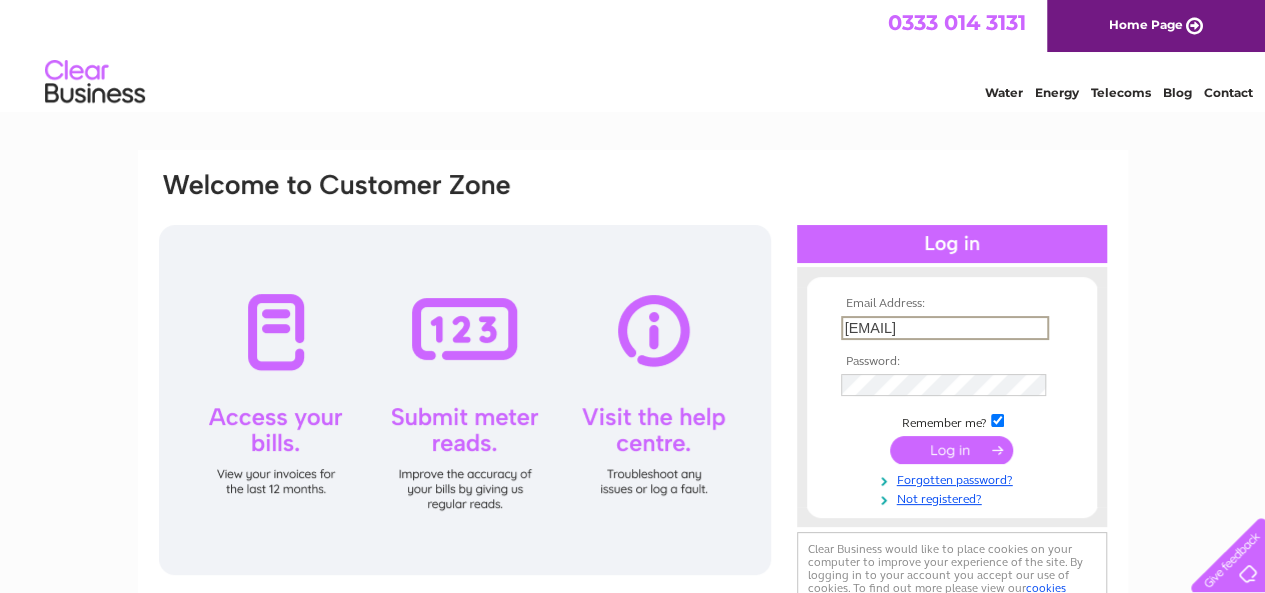 type on "[EMAIL]" 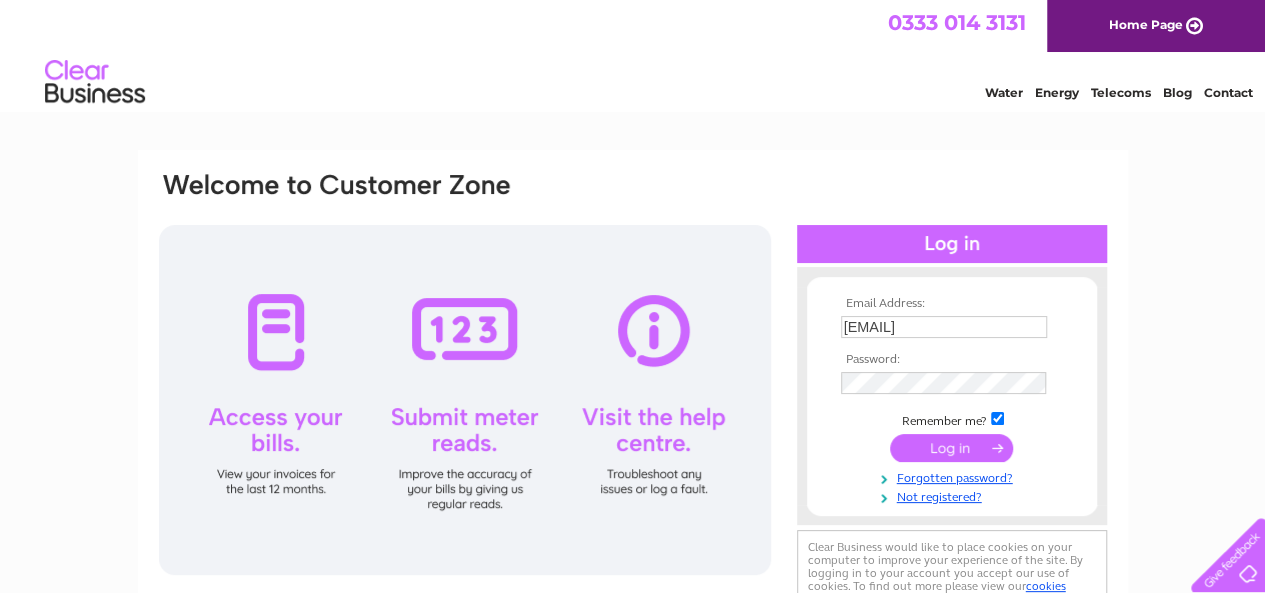 click at bounding box center [952, 383] 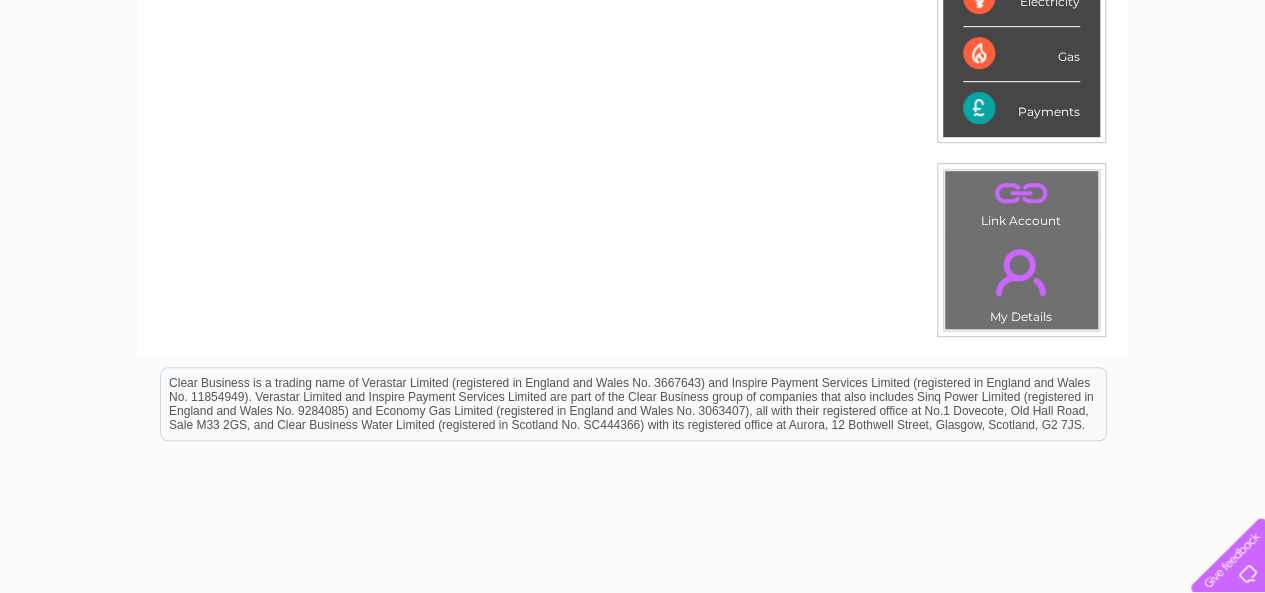 scroll, scrollTop: 691, scrollLeft: 0, axis: vertical 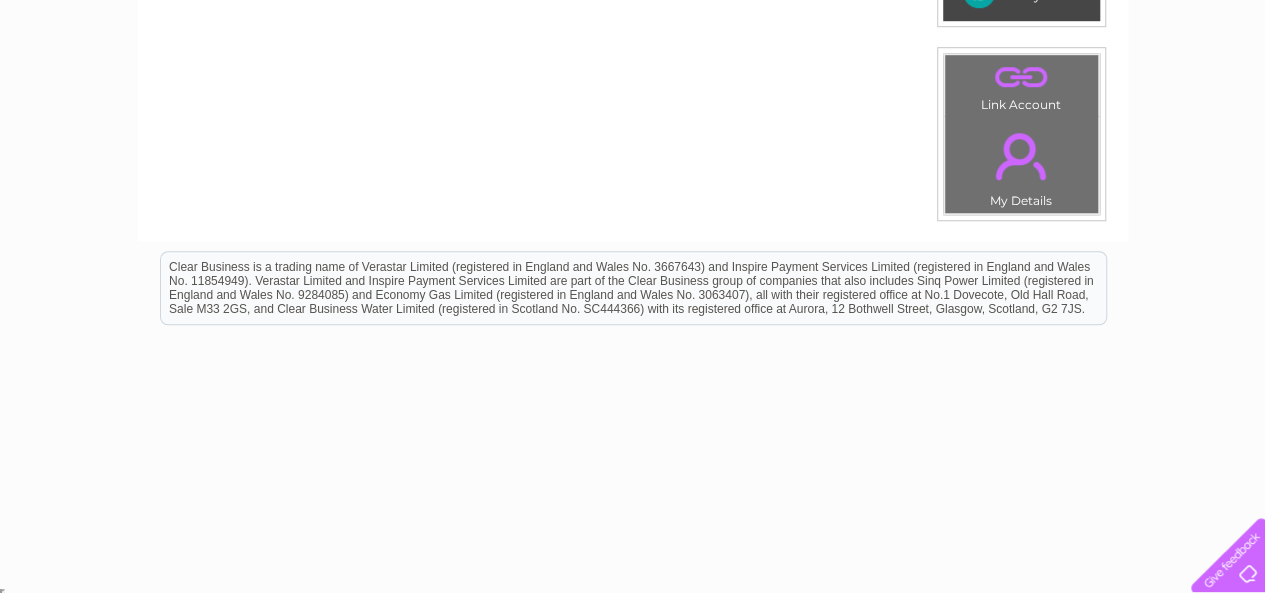 click on "." at bounding box center [1021, 156] 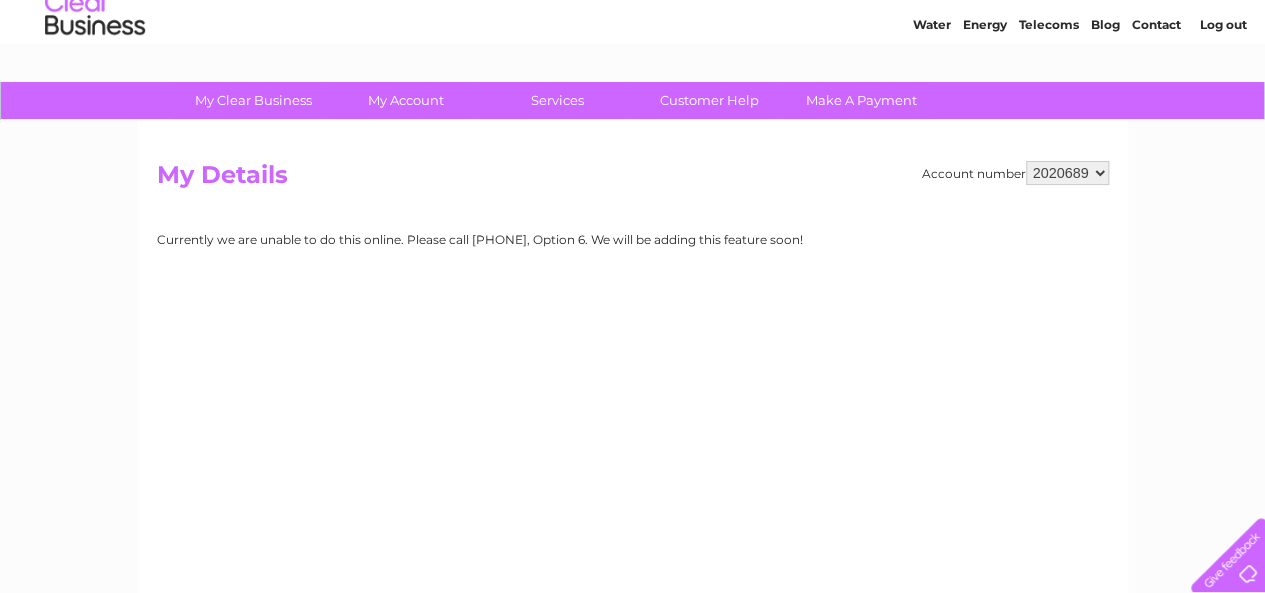 scroll, scrollTop: 100, scrollLeft: 0, axis: vertical 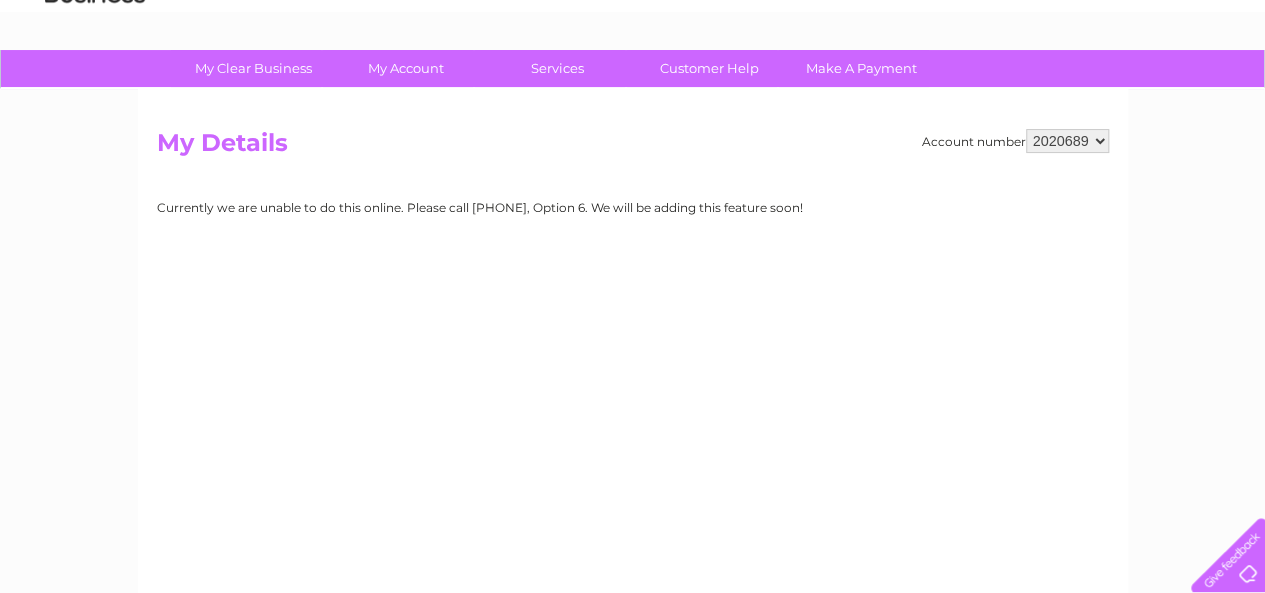 drag, startPoint x: 230, startPoint y: 205, endPoint x: 831, endPoint y: 207, distance: 601.00336 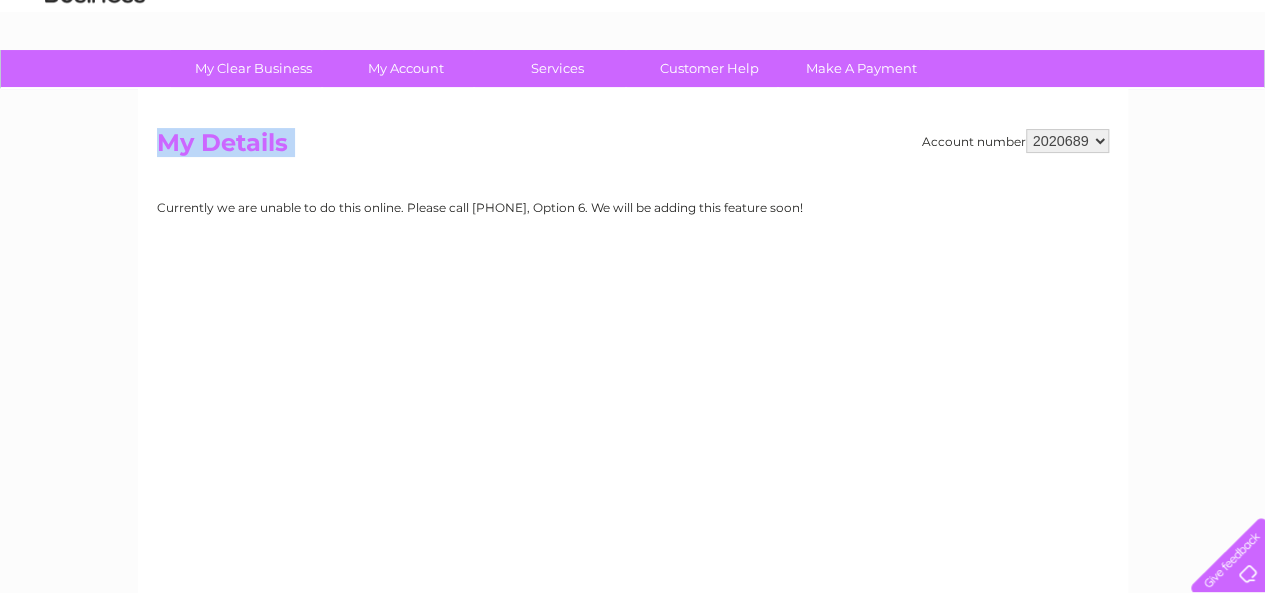 drag, startPoint x: 833, startPoint y: 205, endPoint x: 8, endPoint y: 212, distance: 825.0297 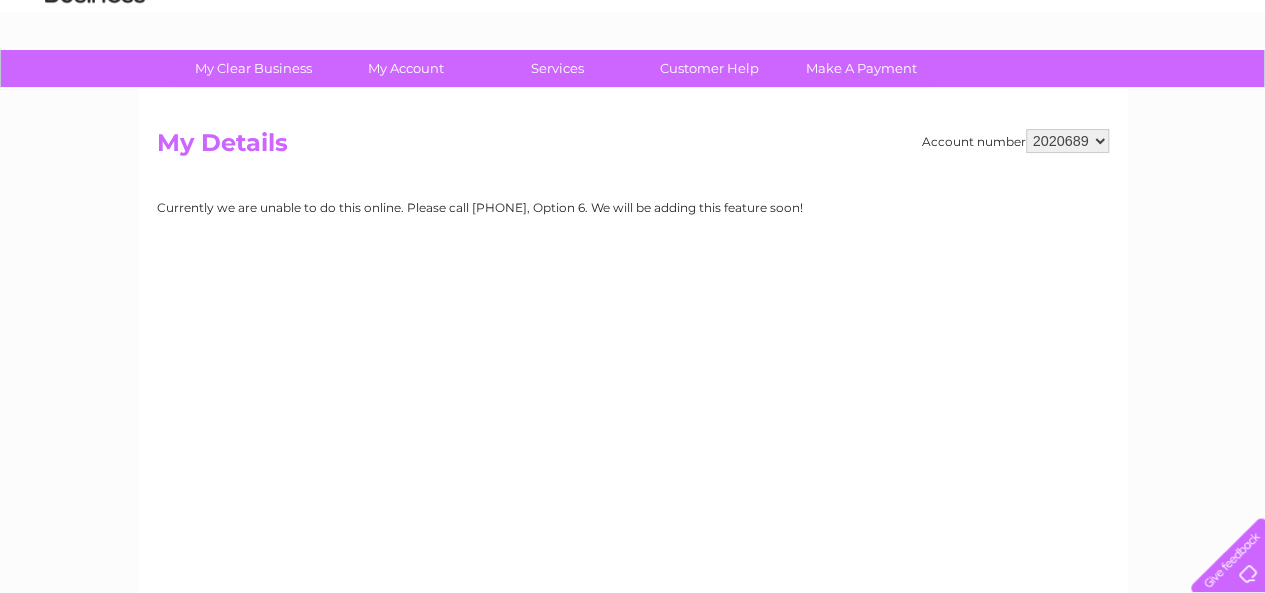 drag, startPoint x: 163, startPoint y: 129, endPoint x: 803, endPoint y: 207, distance: 644.7356 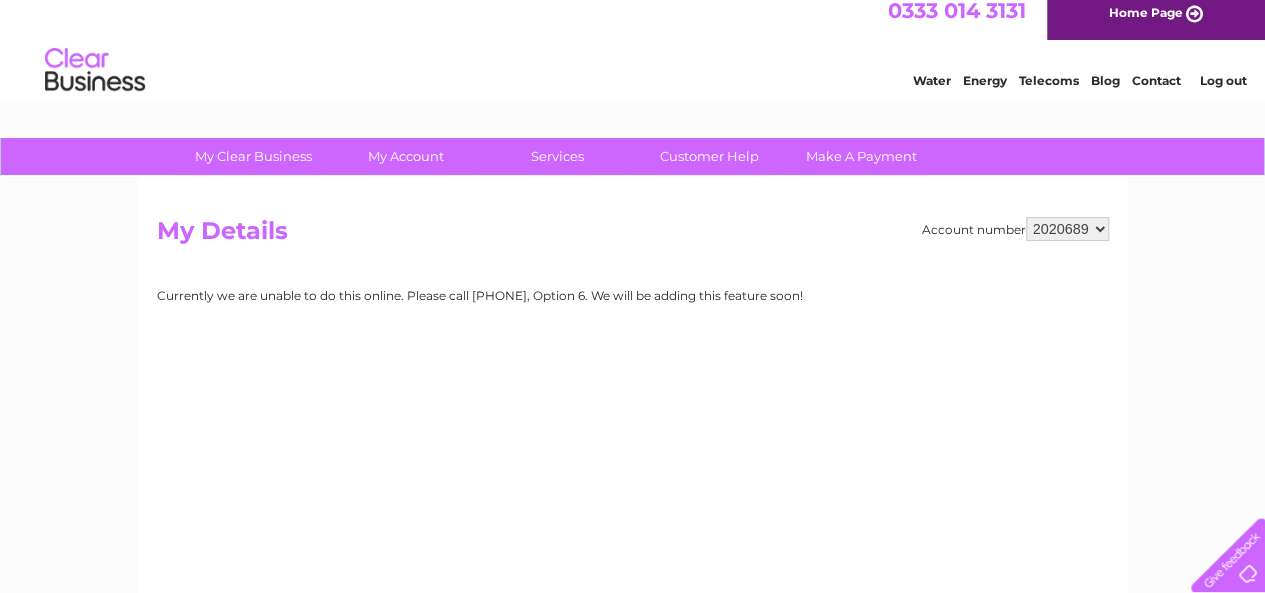 scroll, scrollTop: 0, scrollLeft: 0, axis: both 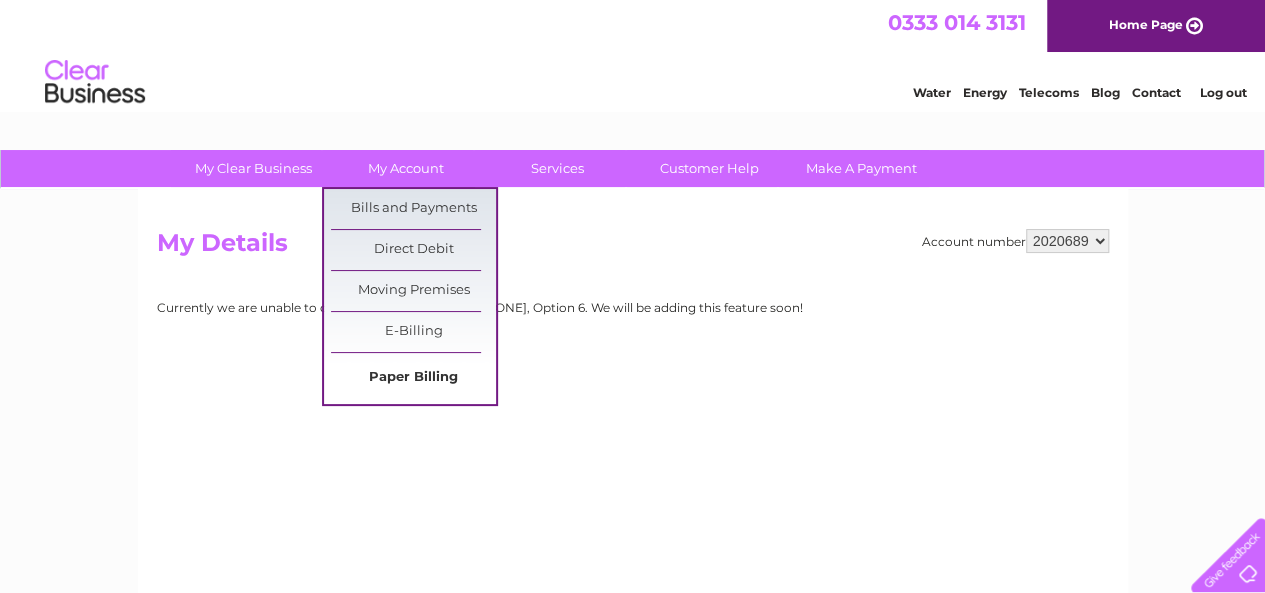 click on "Paper Billing" at bounding box center (413, 378) 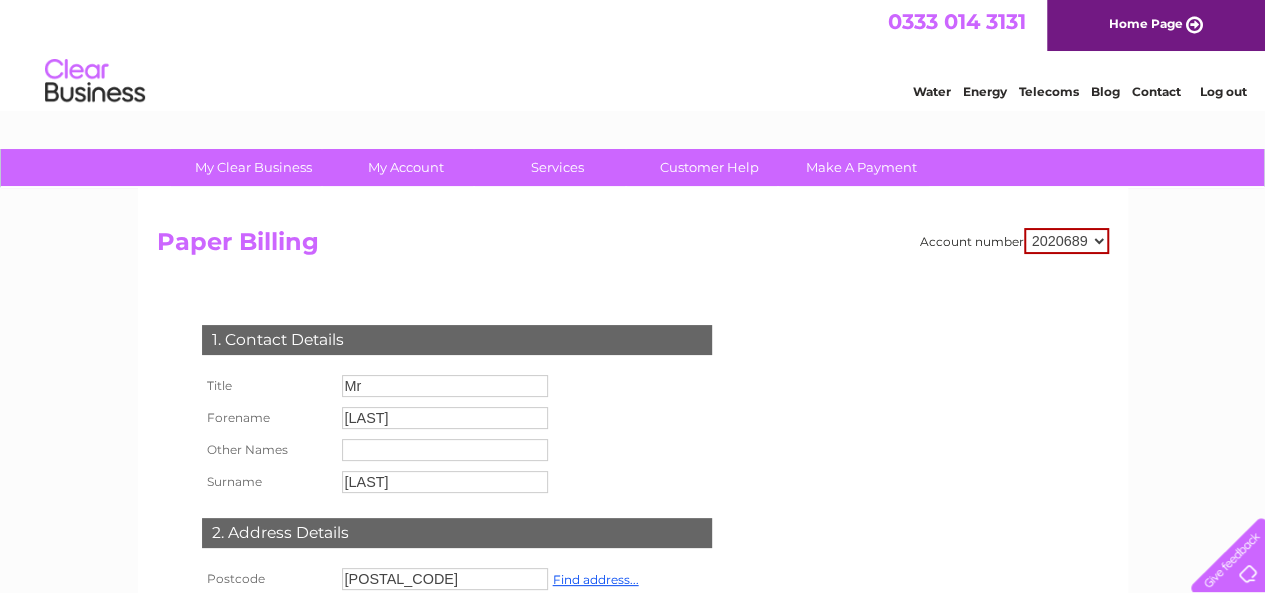 scroll, scrollTop: 0, scrollLeft: 0, axis: both 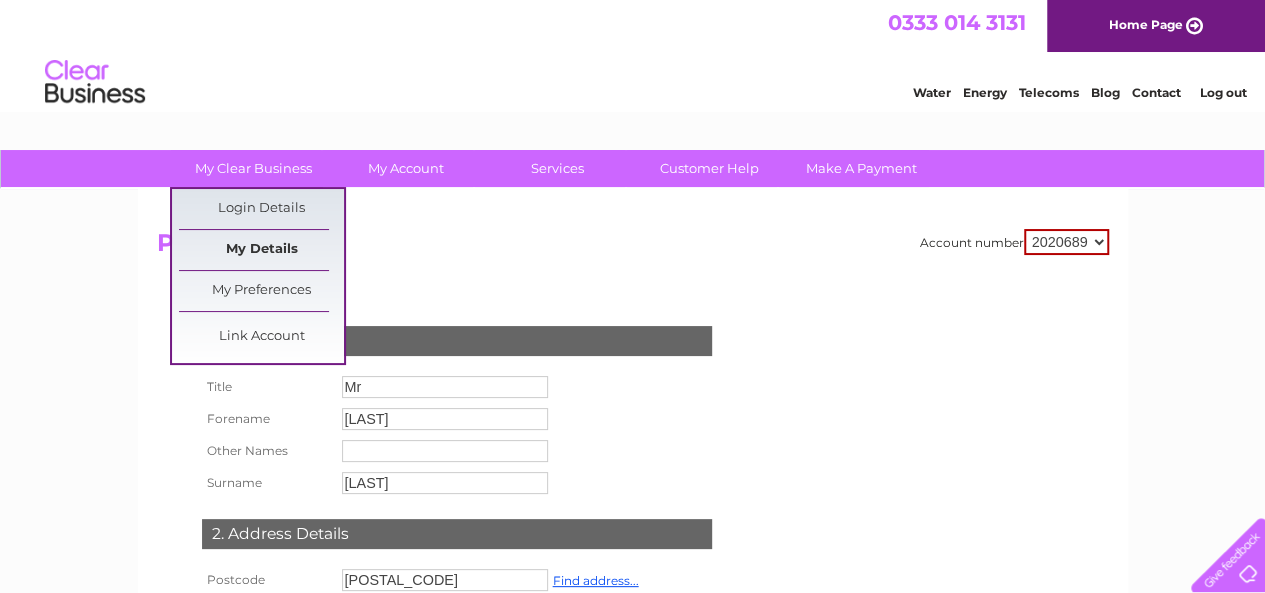 click on "My Details" at bounding box center [261, 250] 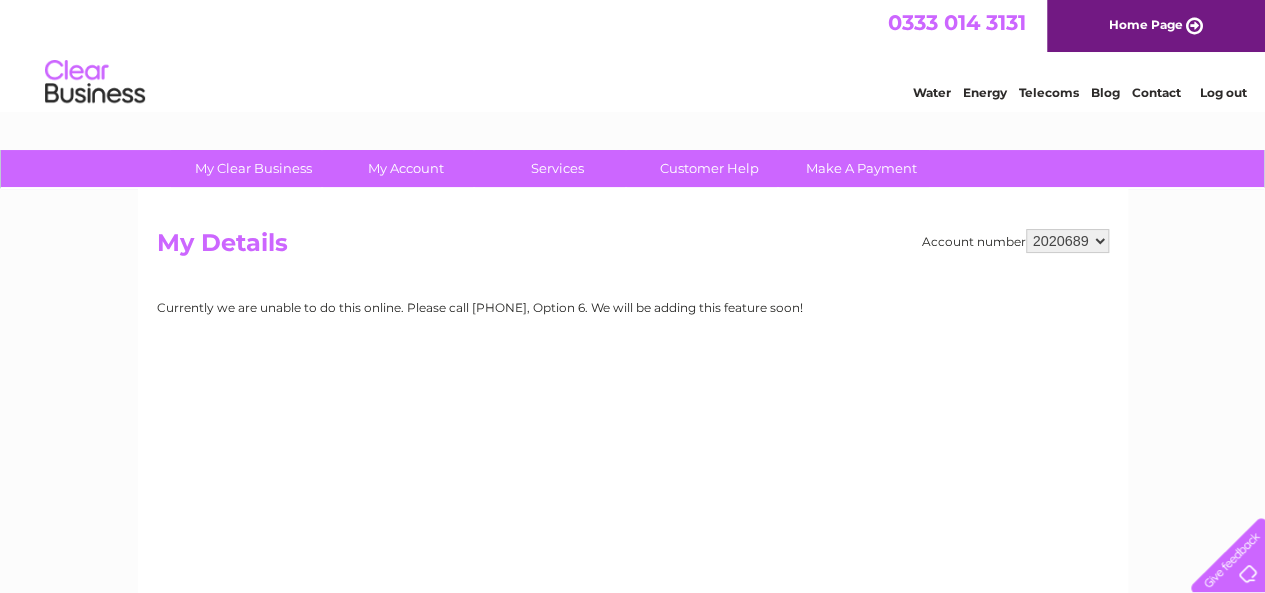 scroll, scrollTop: 0, scrollLeft: 0, axis: both 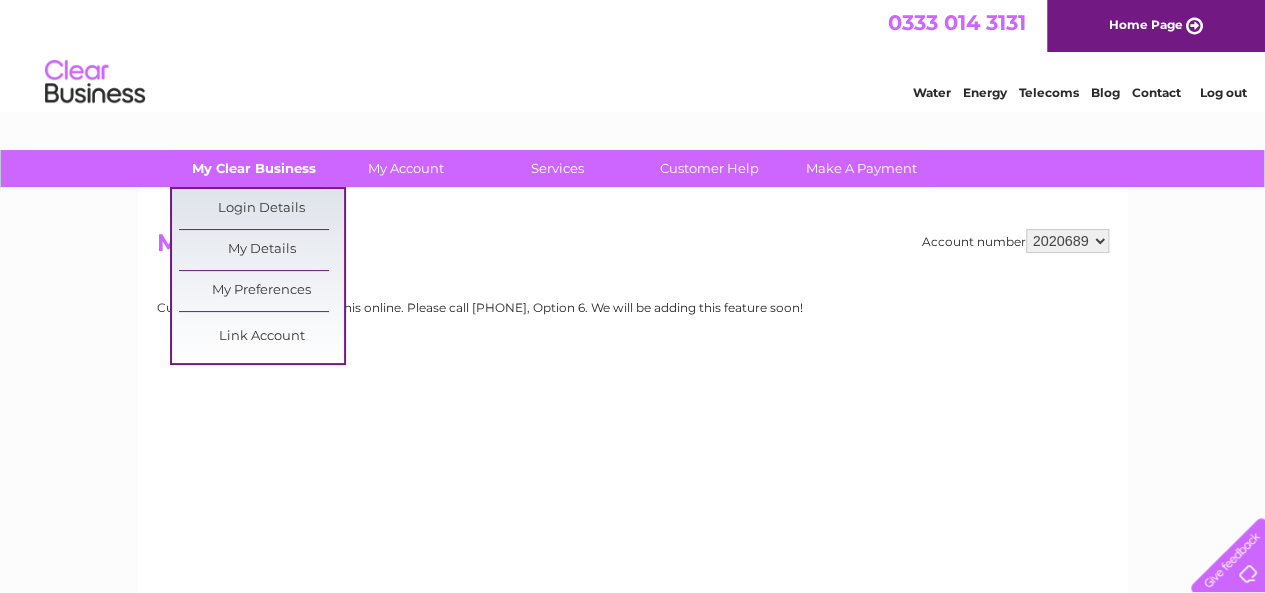 click on "My Clear Business" at bounding box center [253, 168] 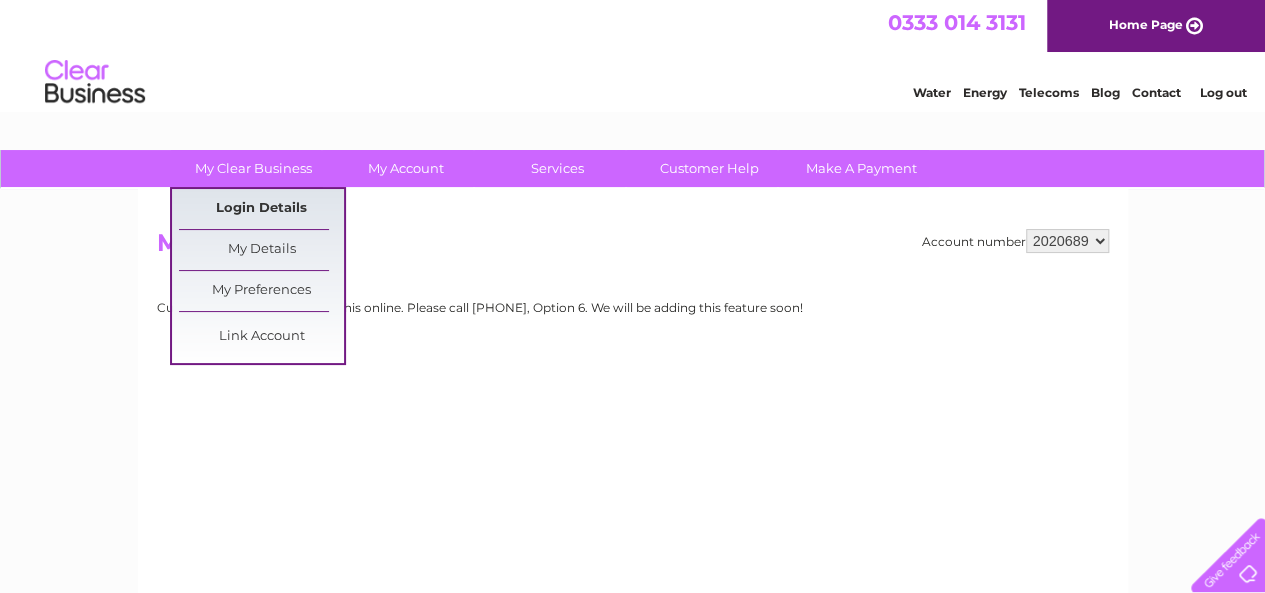 click on "Login Details" at bounding box center [261, 209] 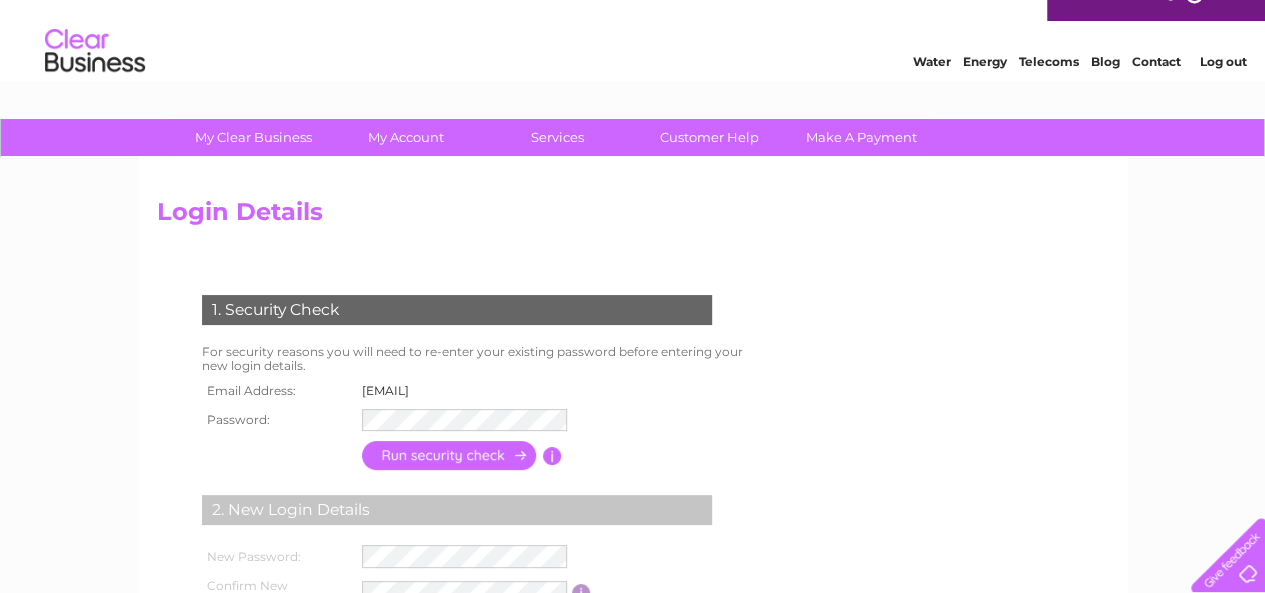 scroll, scrollTop: 0, scrollLeft: 0, axis: both 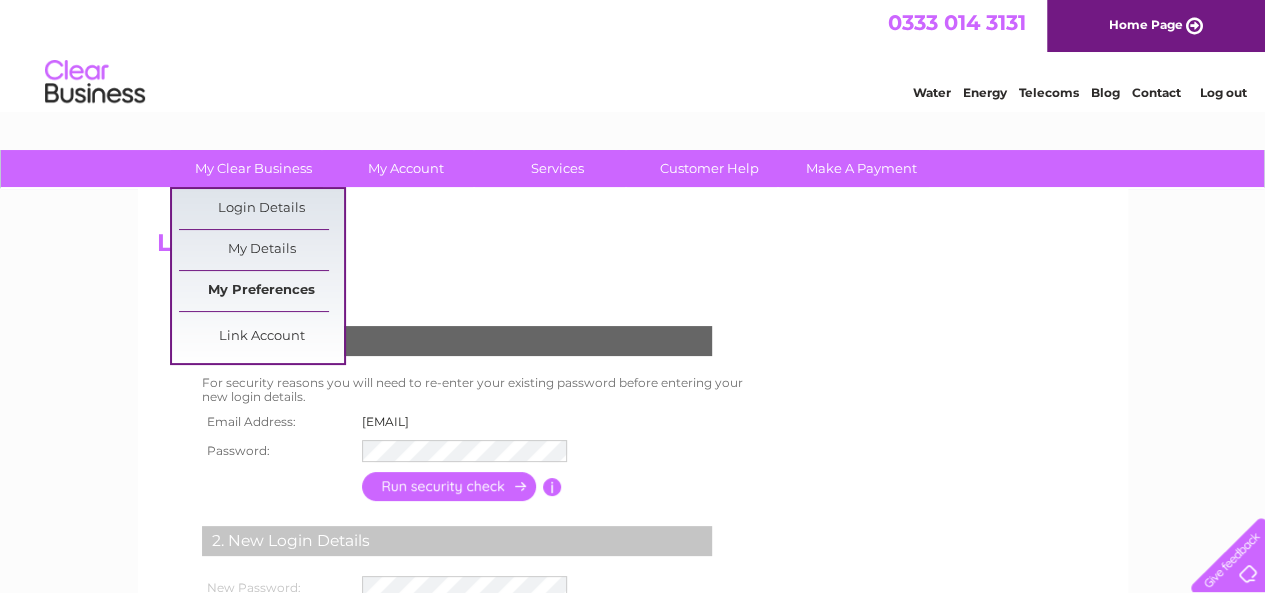 click on "My Preferences" at bounding box center (261, 291) 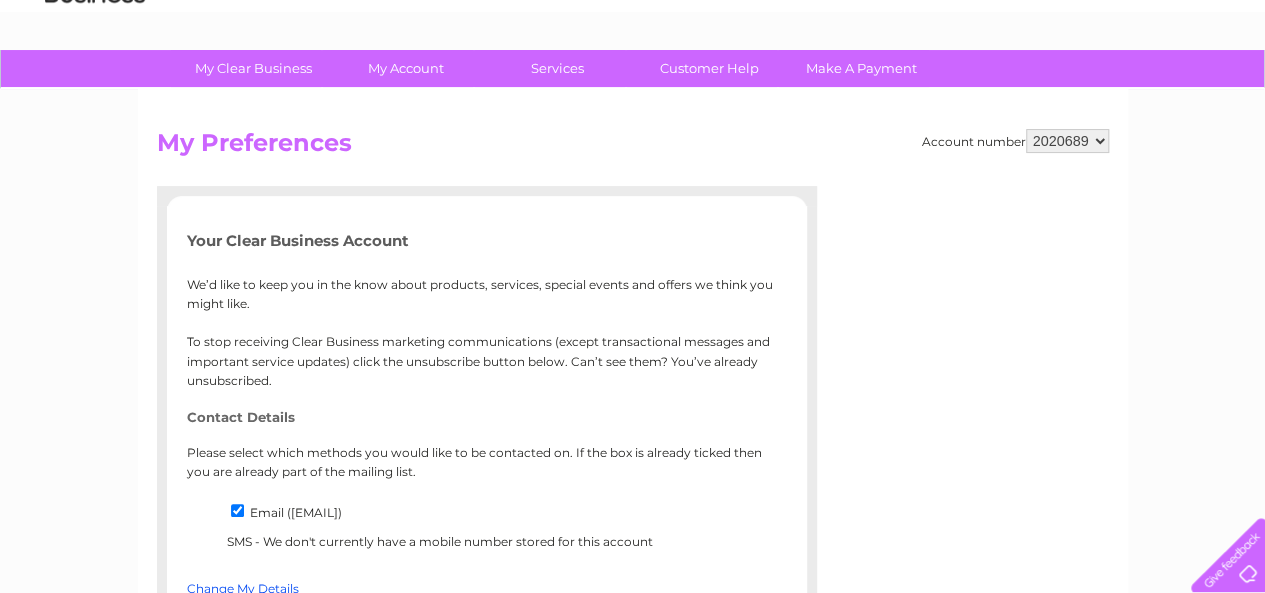 scroll, scrollTop: 0, scrollLeft: 0, axis: both 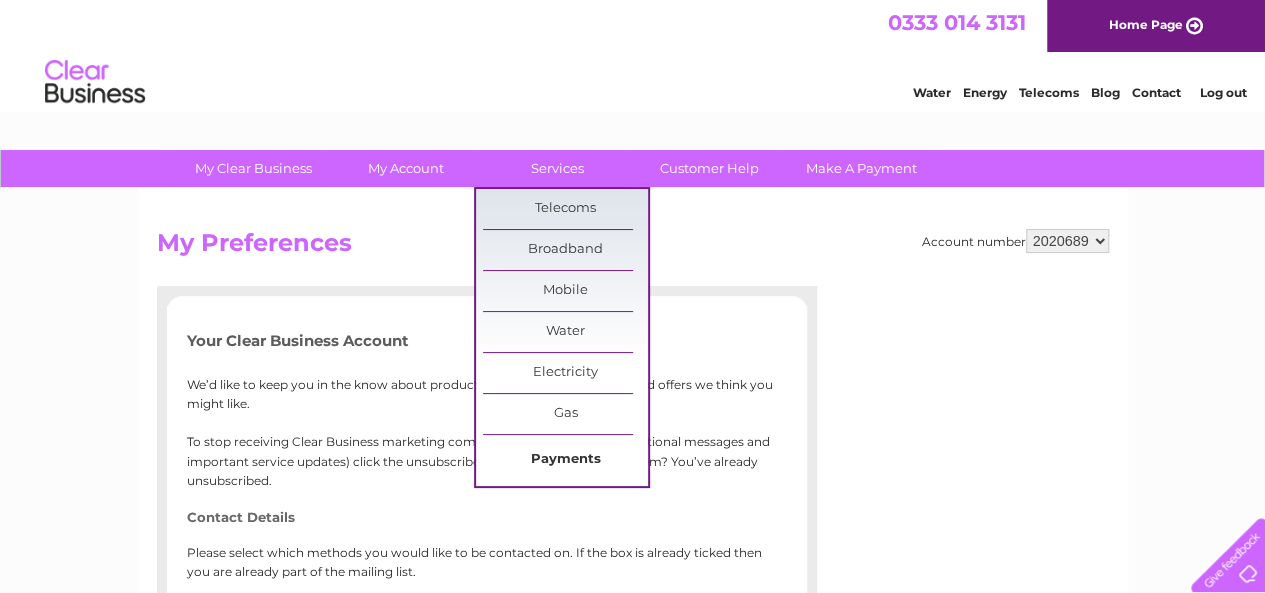 click on "Payments" at bounding box center [565, 460] 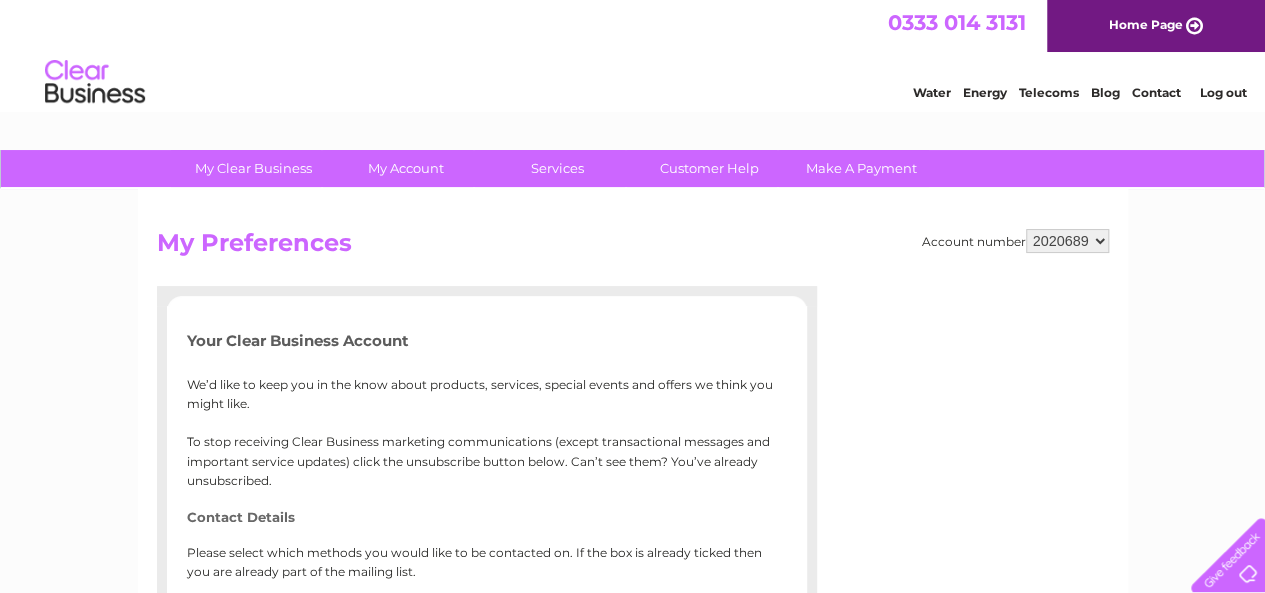 scroll, scrollTop: 0, scrollLeft: 0, axis: both 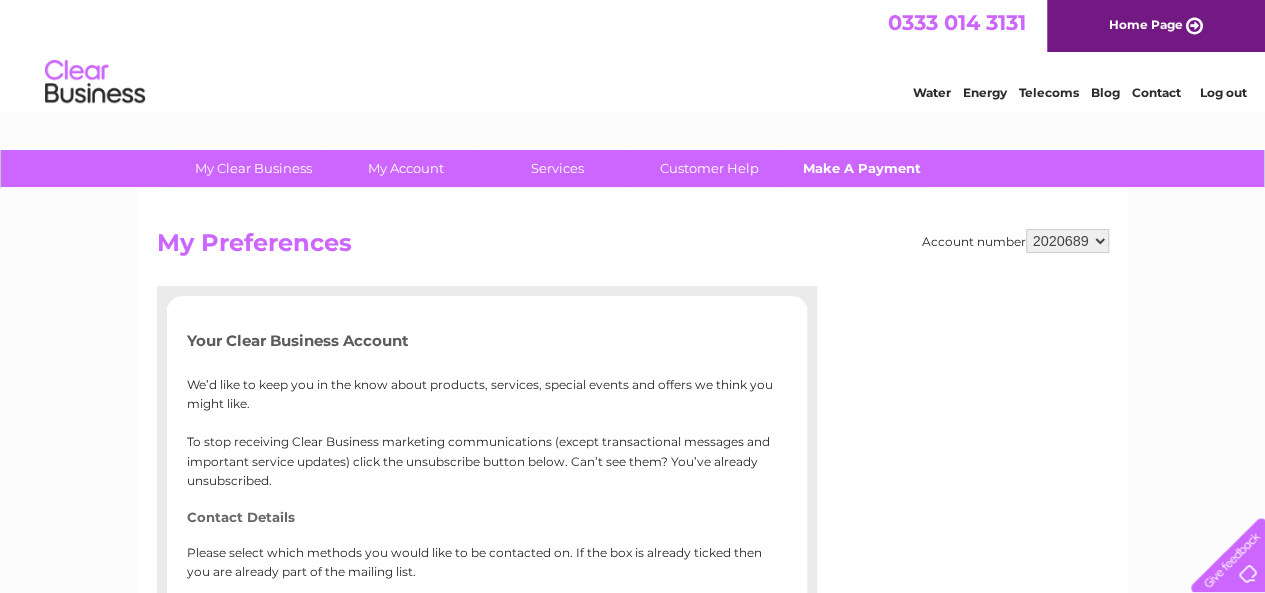 click on "Make A Payment" at bounding box center (861, 168) 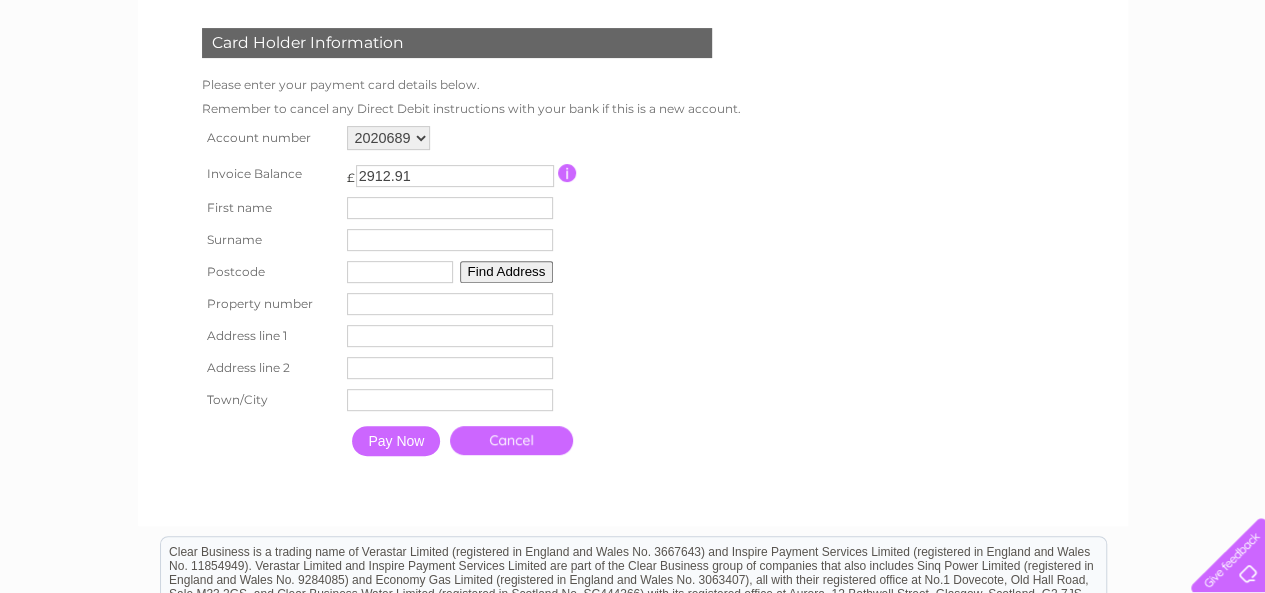 scroll, scrollTop: 300, scrollLeft: 0, axis: vertical 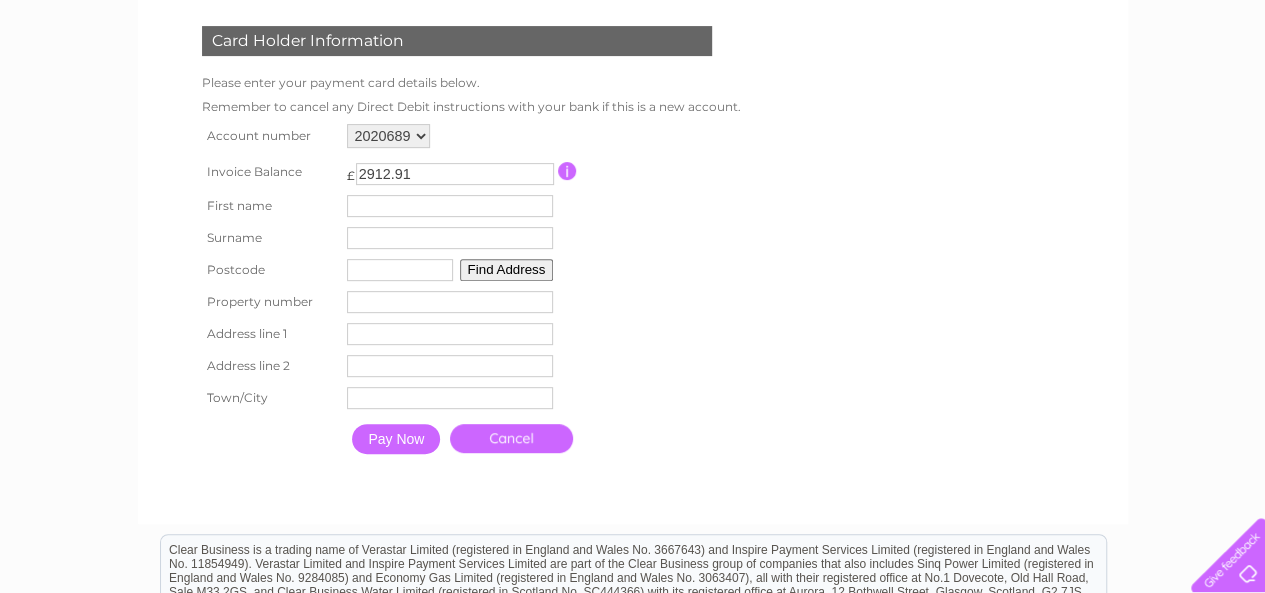 click on "2020689" at bounding box center (388, 136) 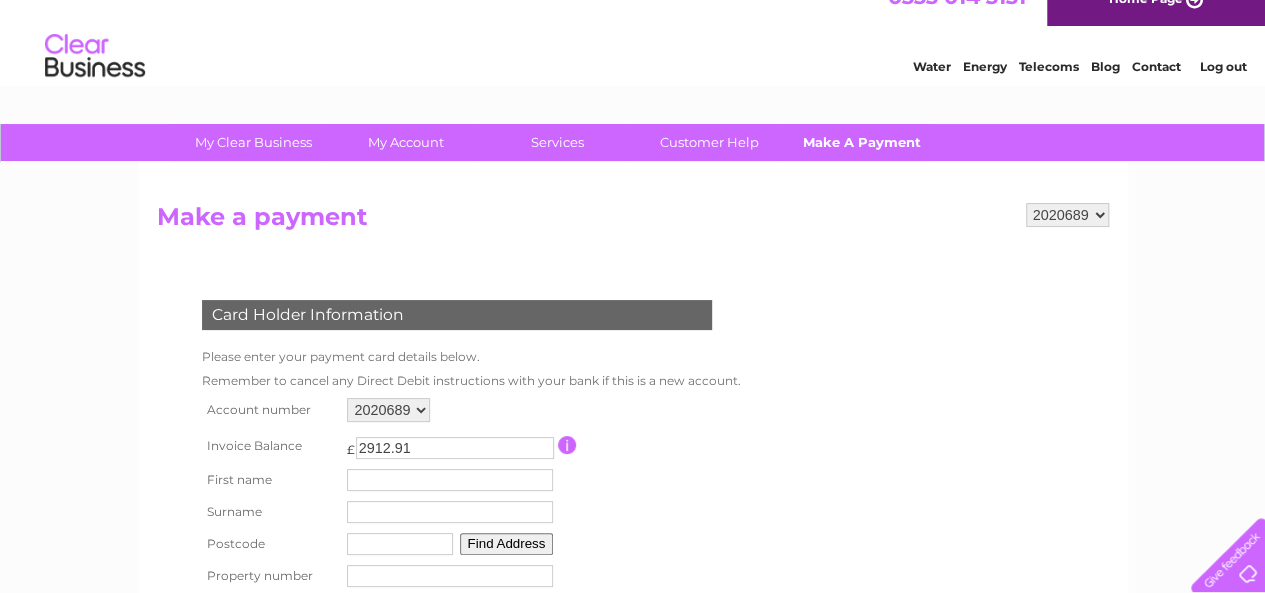 scroll, scrollTop: 0, scrollLeft: 0, axis: both 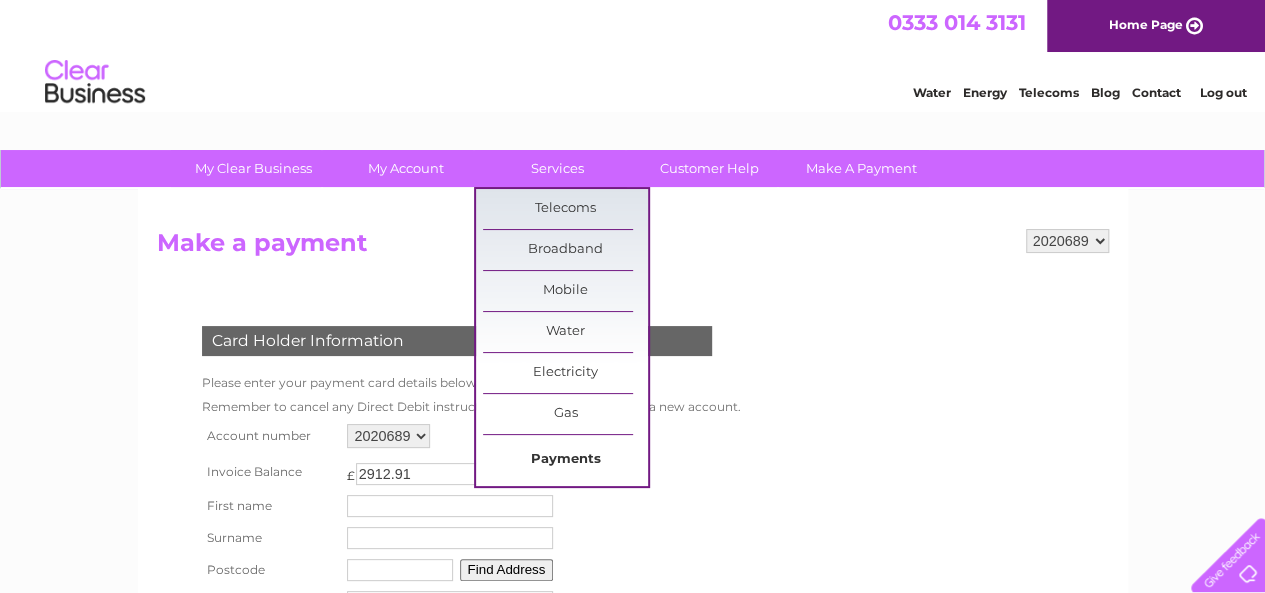click on "Payments" at bounding box center (565, 460) 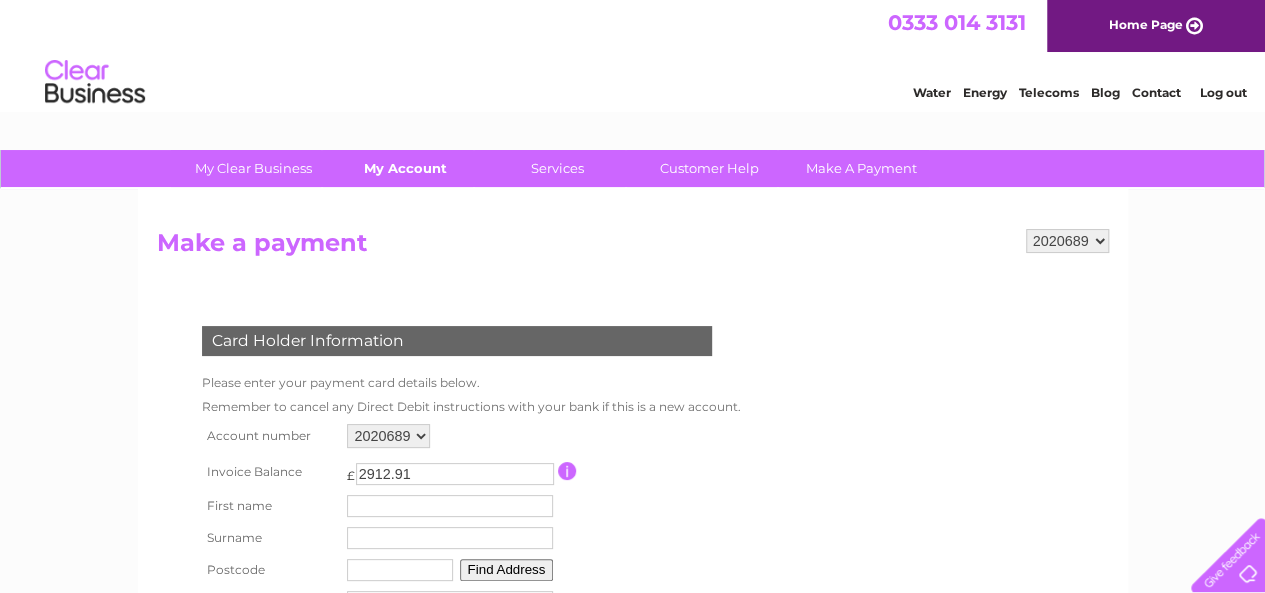scroll, scrollTop: 0, scrollLeft: 0, axis: both 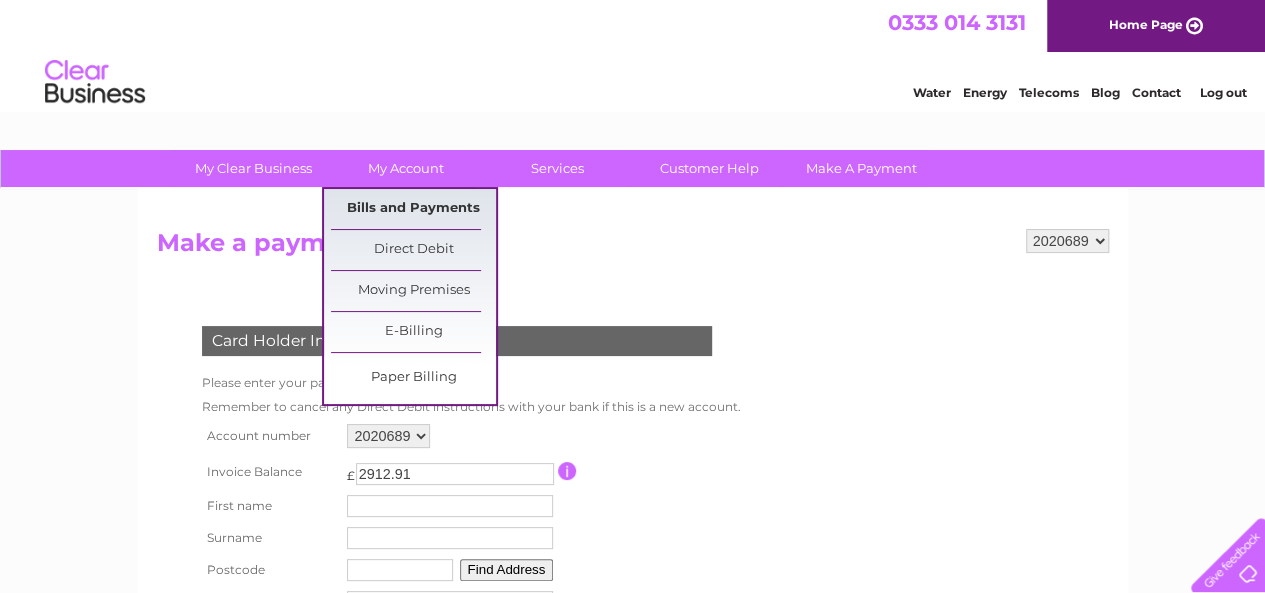 click on "Bills and Payments" at bounding box center (413, 209) 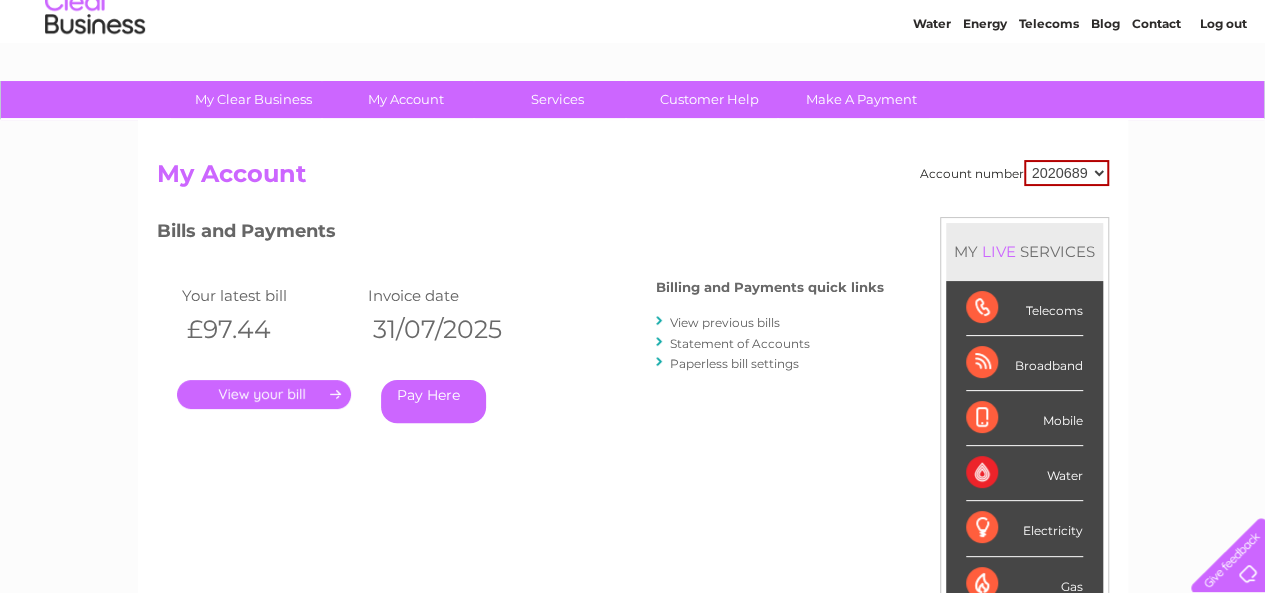 scroll, scrollTop: 100, scrollLeft: 0, axis: vertical 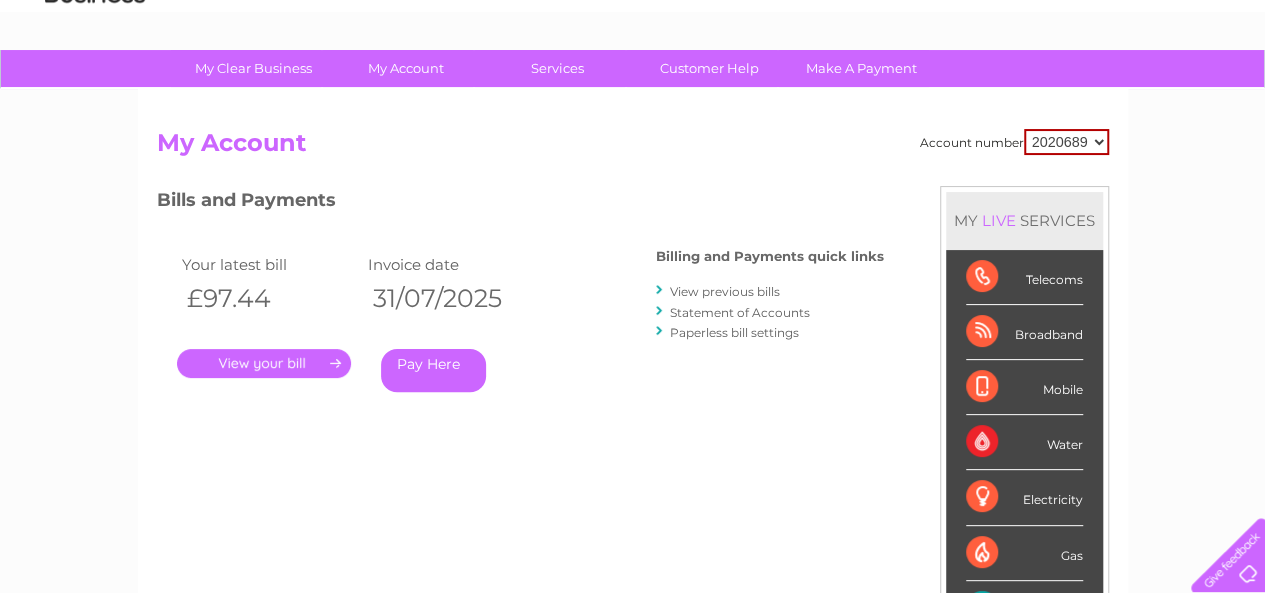 click on "." at bounding box center (264, 363) 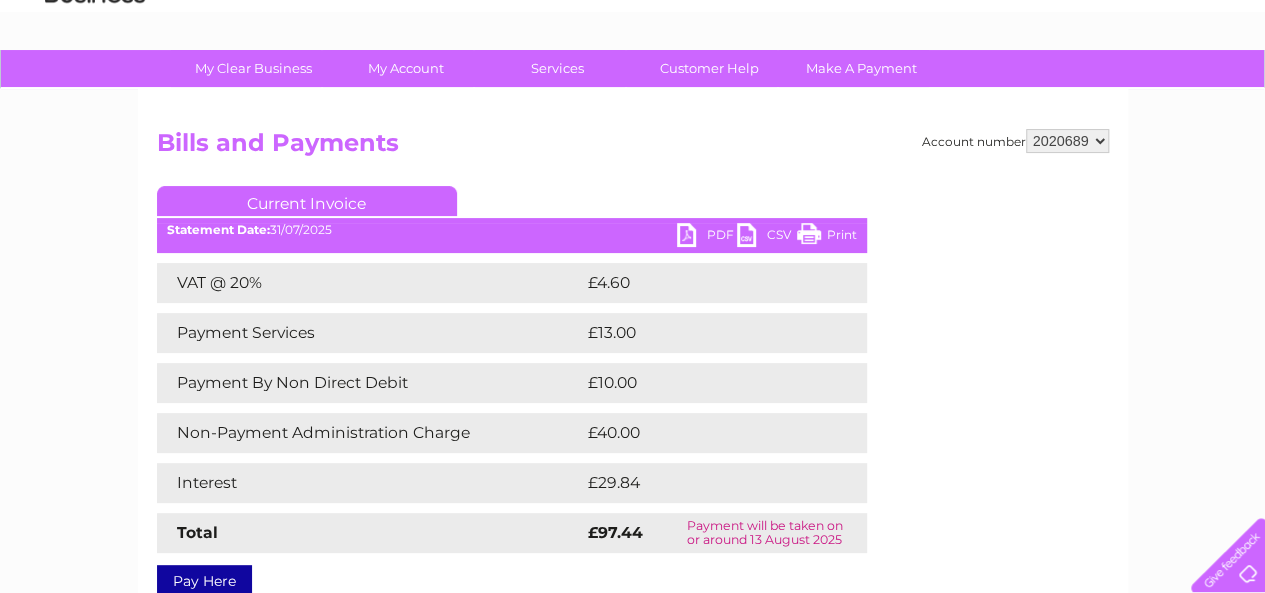 scroll, scrollTop: 200, scrollLeft: 0, axis: vertical 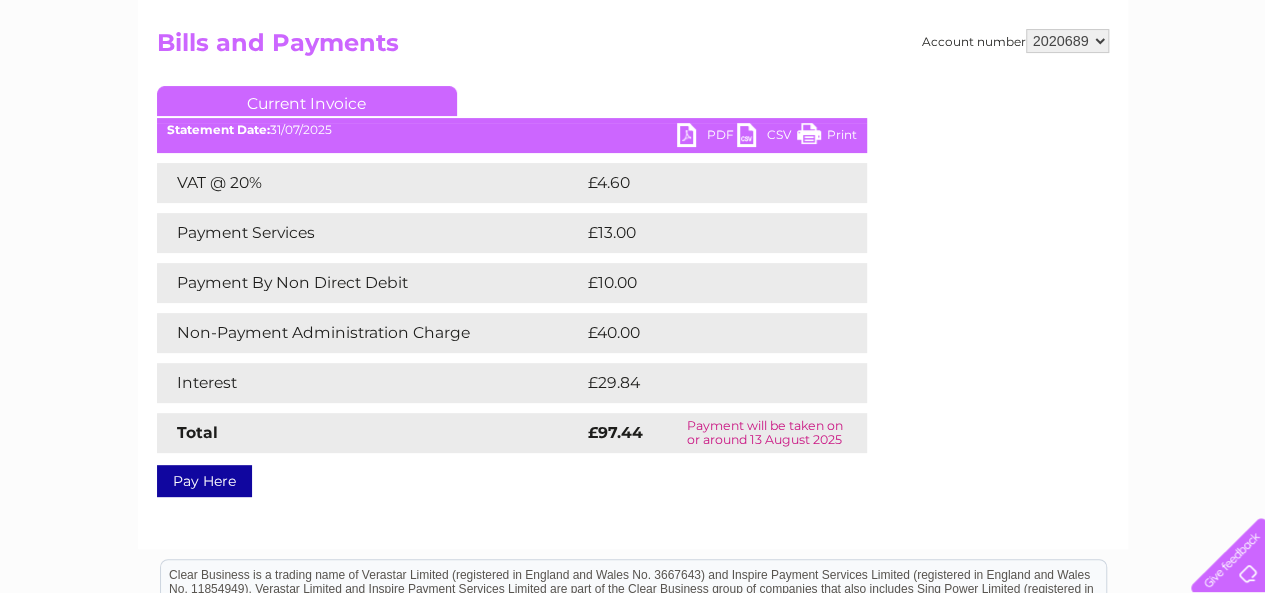 click on "PDF" at bounding box center (707, 137) 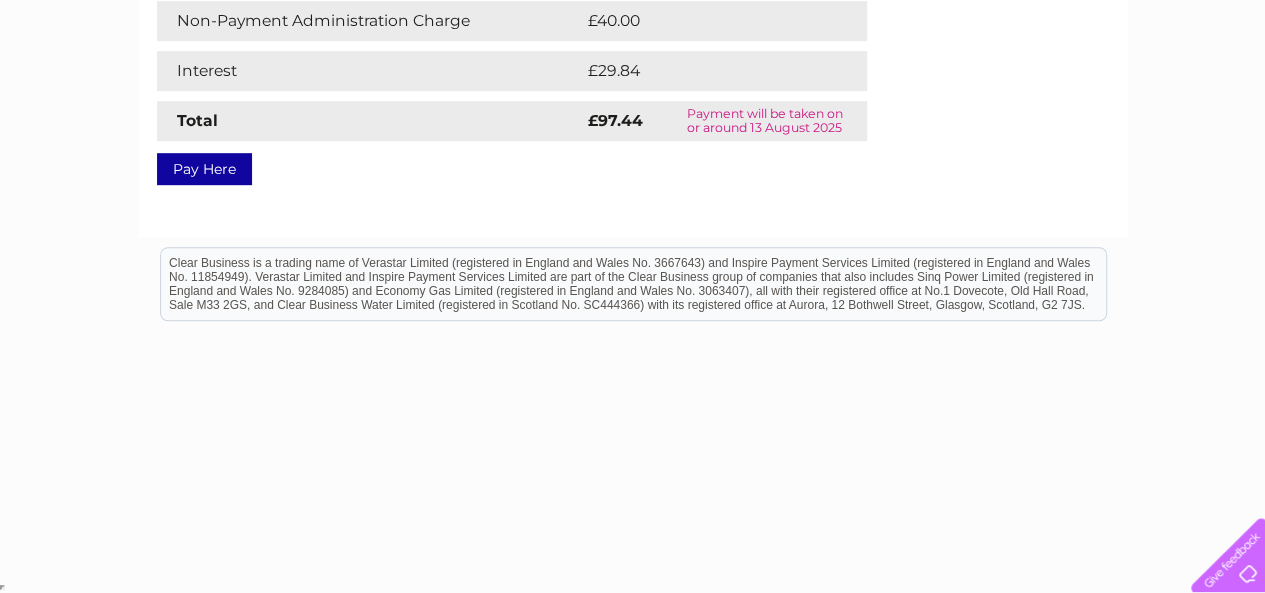 scroll, scrollTop: 112, scrollLeft: 0, axis: vertical 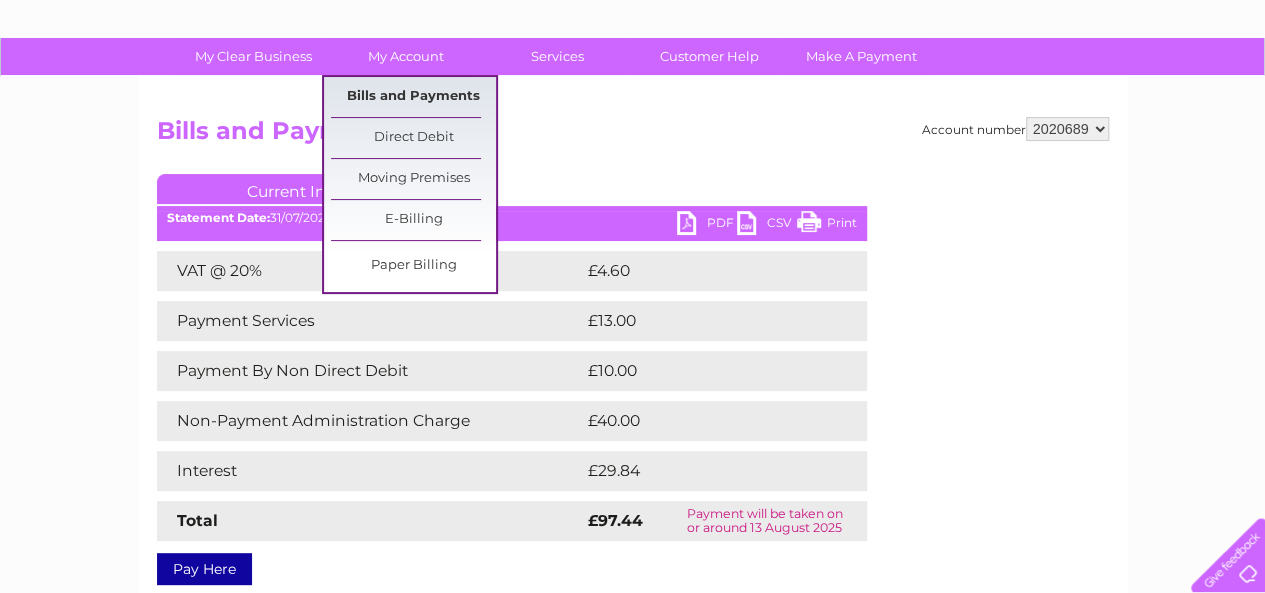 click on "Bills and Payments" at bounding box center [413, 97] 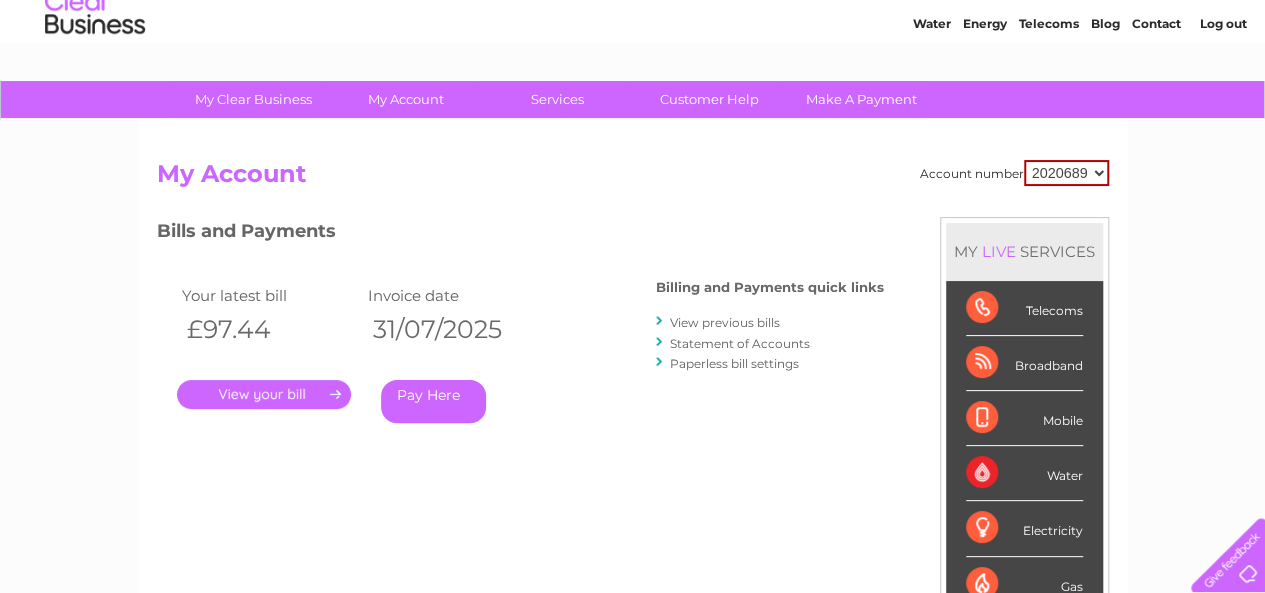 scroll, scrollTop: 100, scrollLeft: 0, axis: vertical 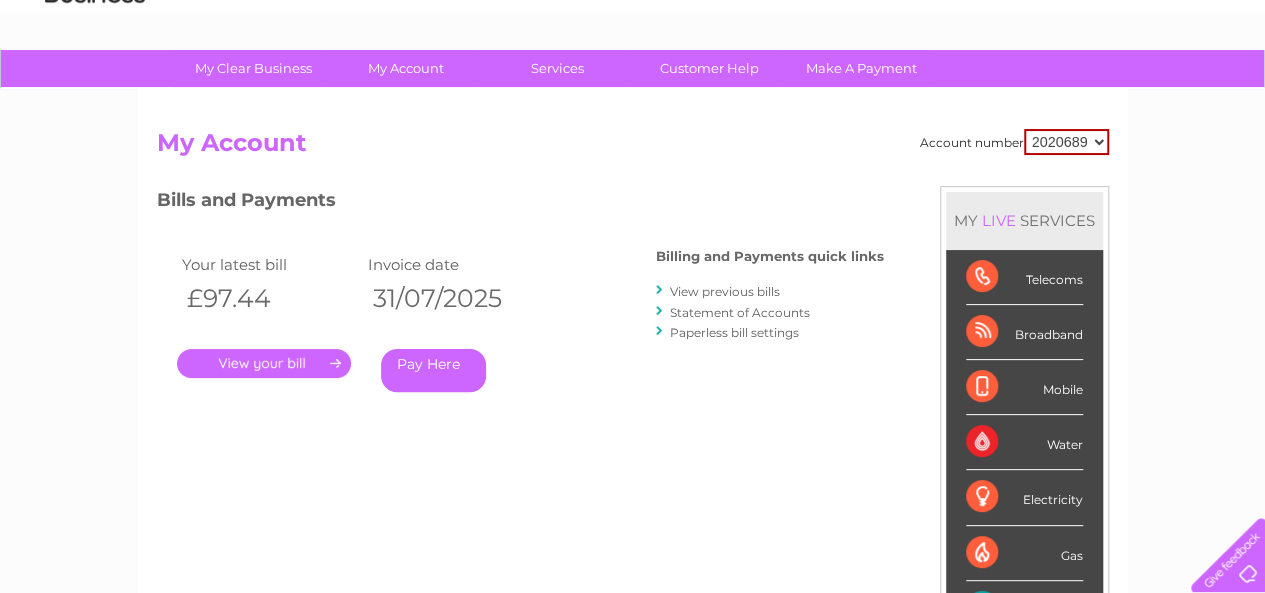 click on "View previous bills" at bounding box center (725, 291) 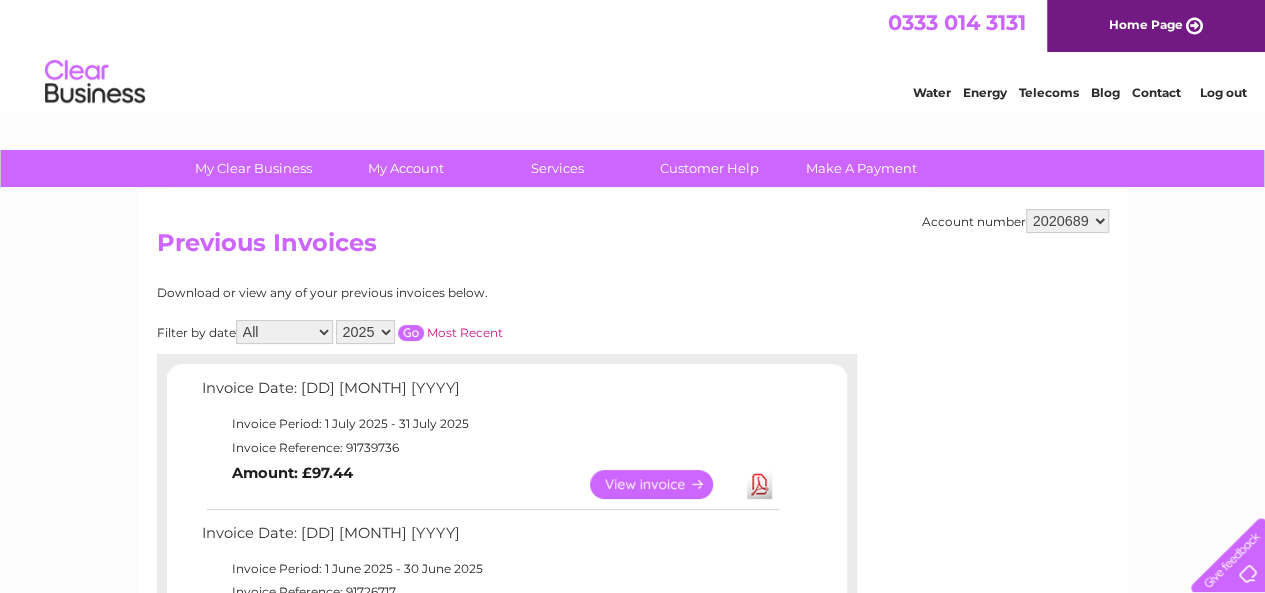 scroll, scrollTop: 100, scrollLeft: 0, axis: vertical 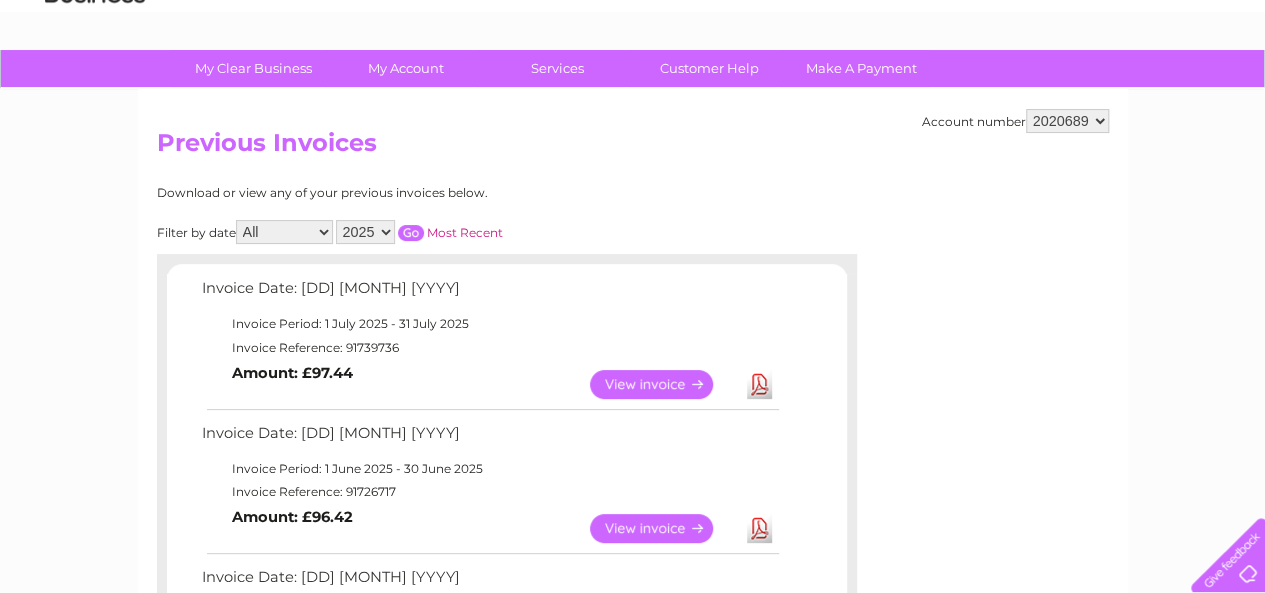 click on "2025
2024
2023
2022" at bounding box center (365, 232) 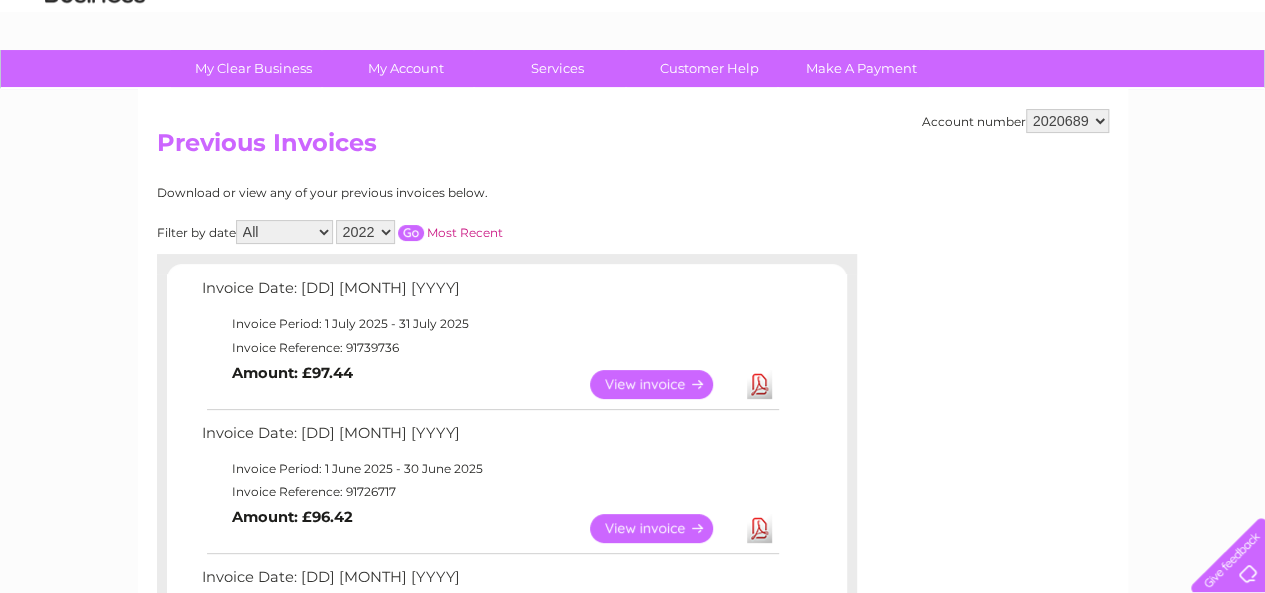 click at bounding box center [411, 233] 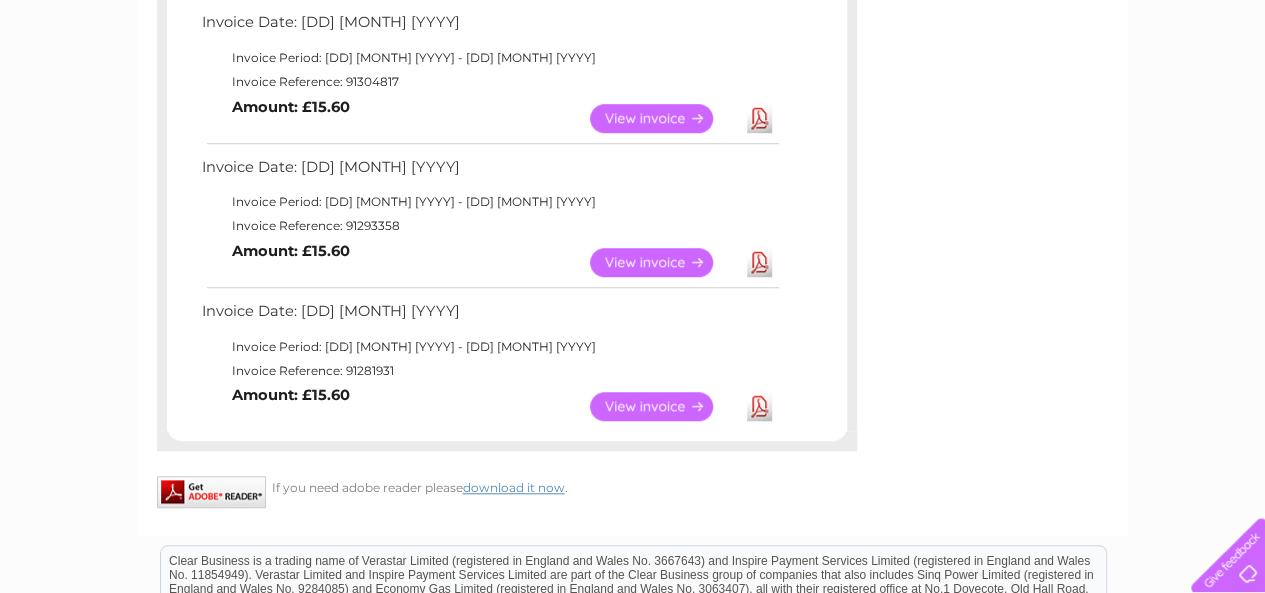 scroll, scrollTop: 700, scrollLeft: 0, axis: vertical 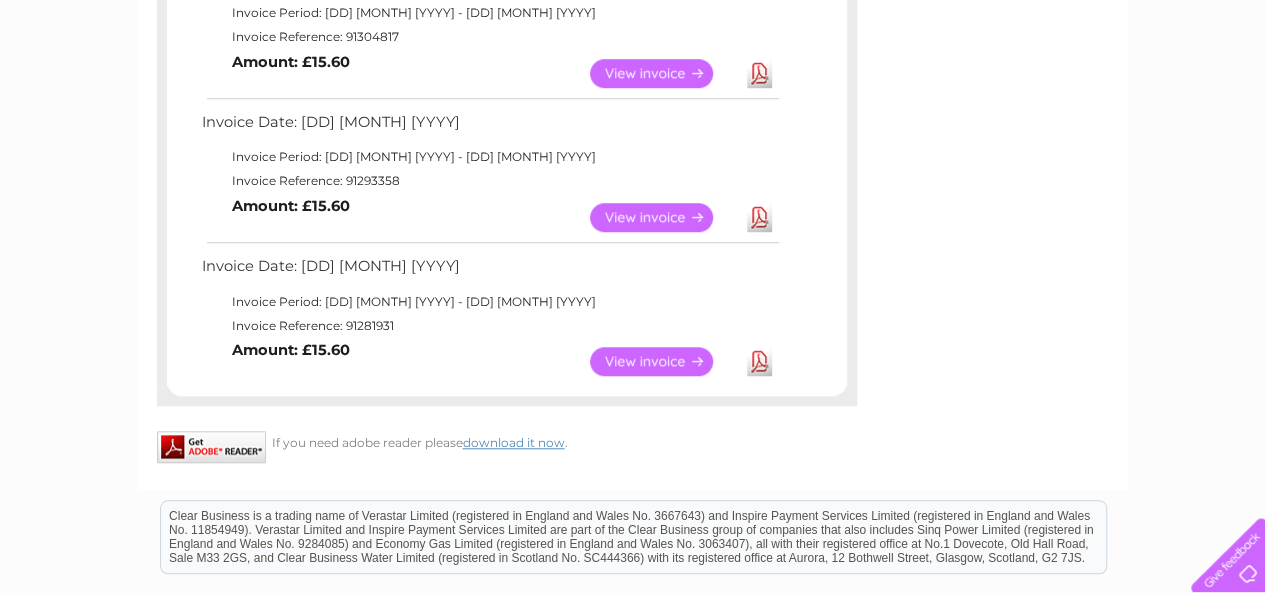 click on "View" at bounding box center [663, 361] 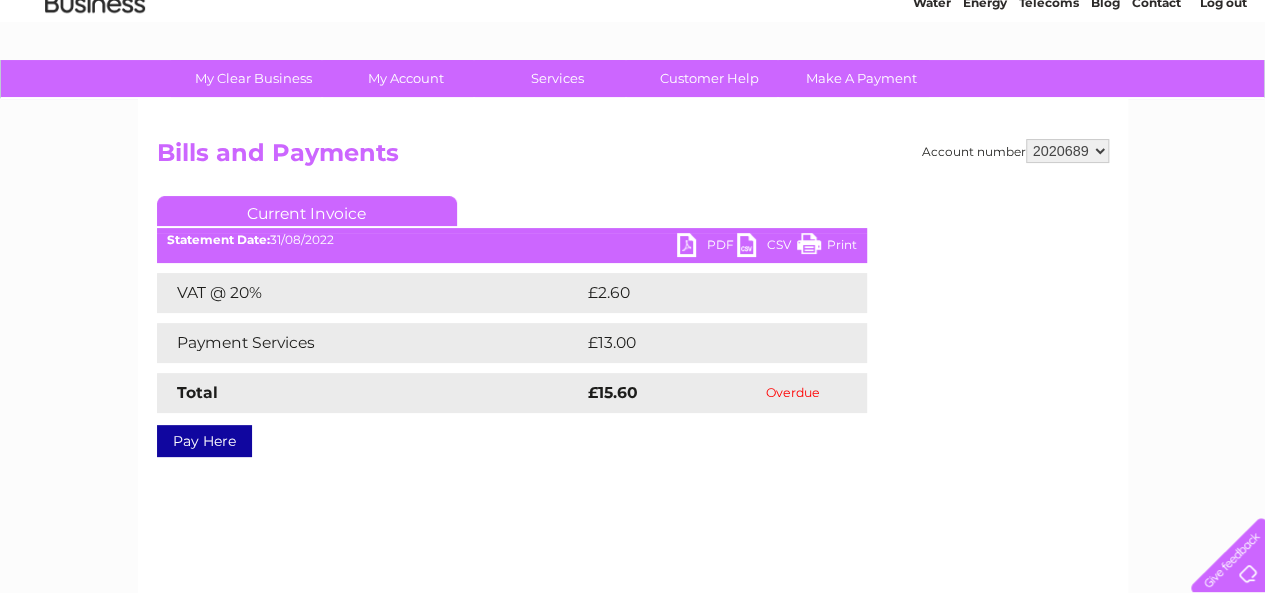 scroll, scrollTop: 100, scrollLeft: 0, axis: vertical 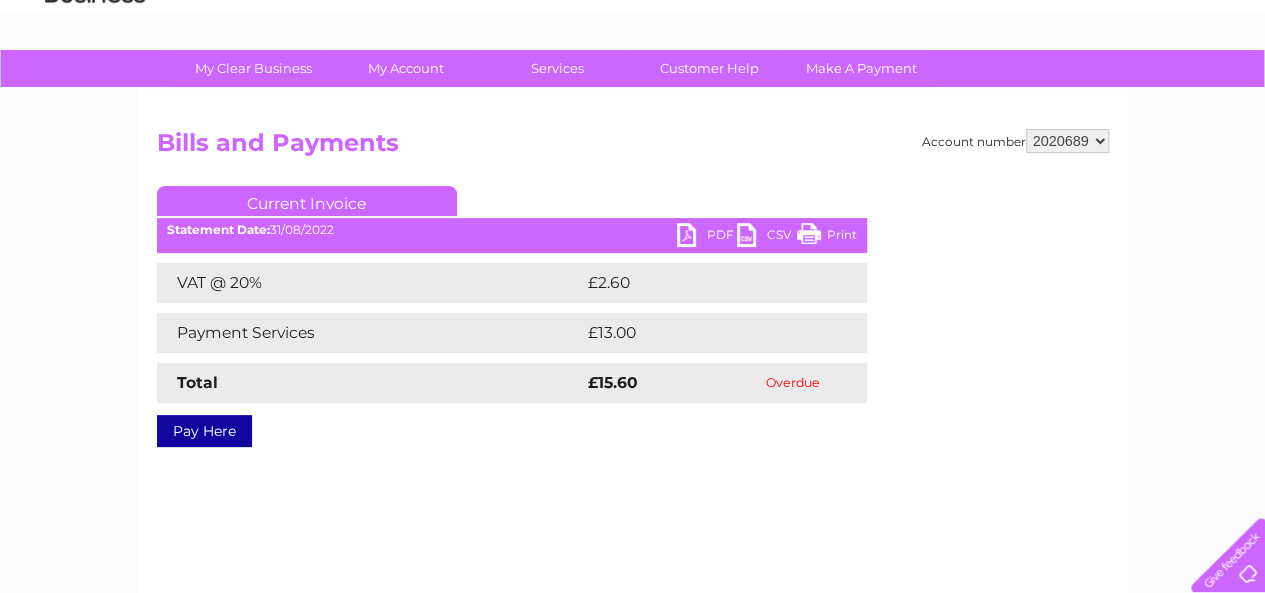 click on "PDF" at bounding box center [707, 237] 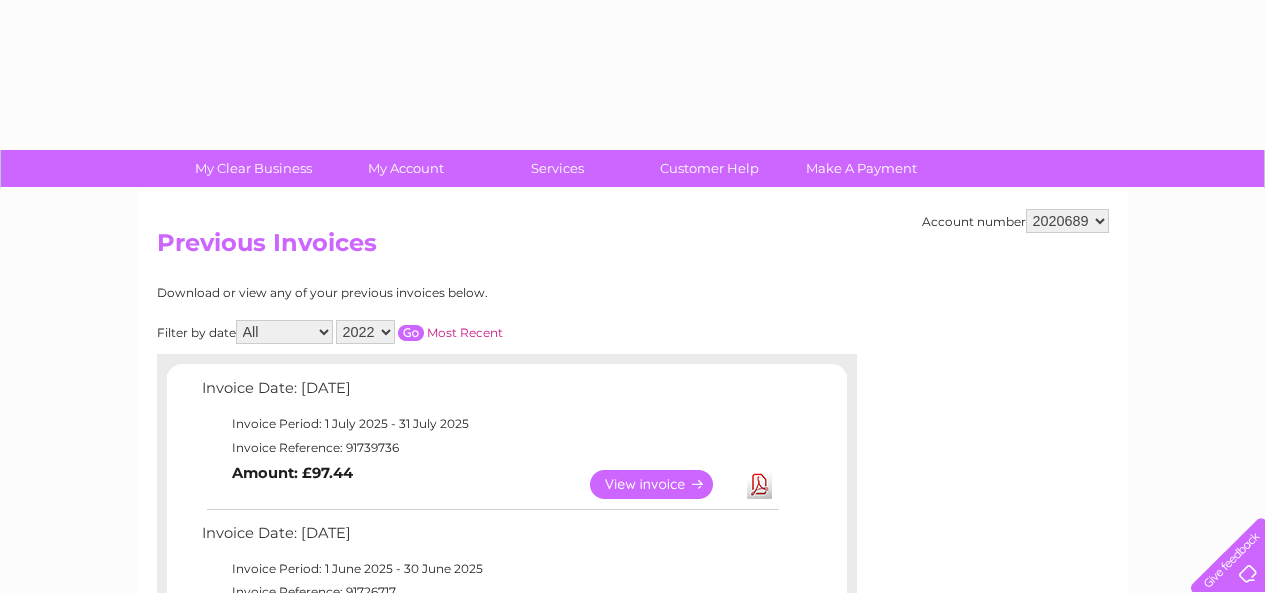 select on "2022" 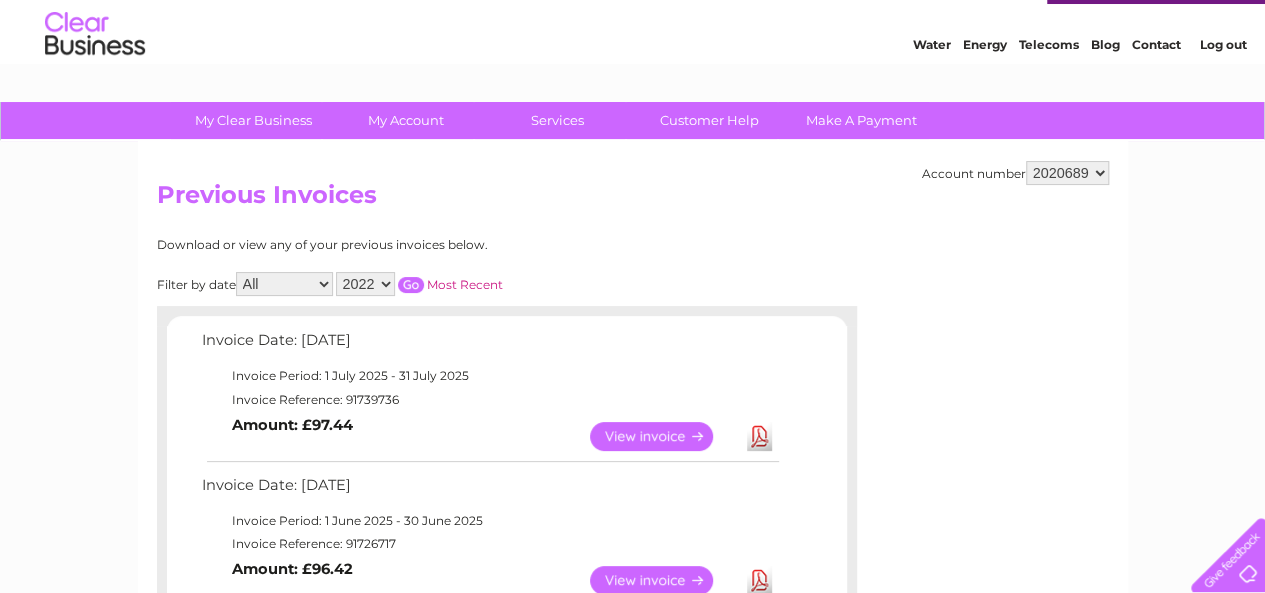 scroll, scrollTop: 0, scrollLeft: 0, axis: both 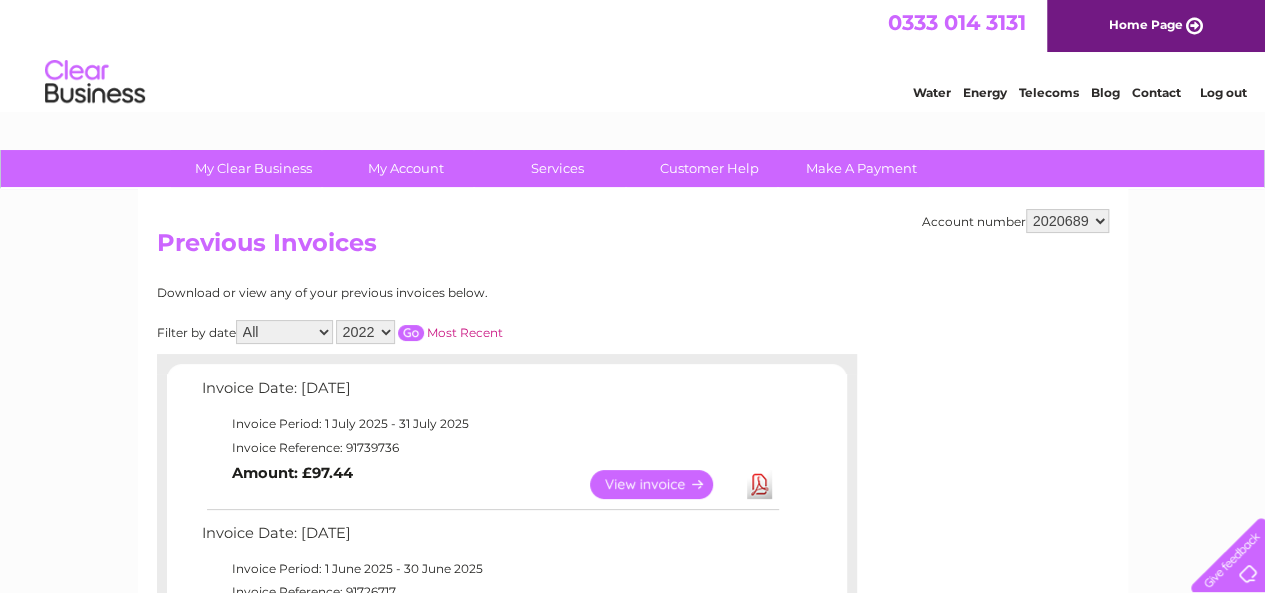 click on "2025
2024
2023
2022" at bounding box center [365, 332] 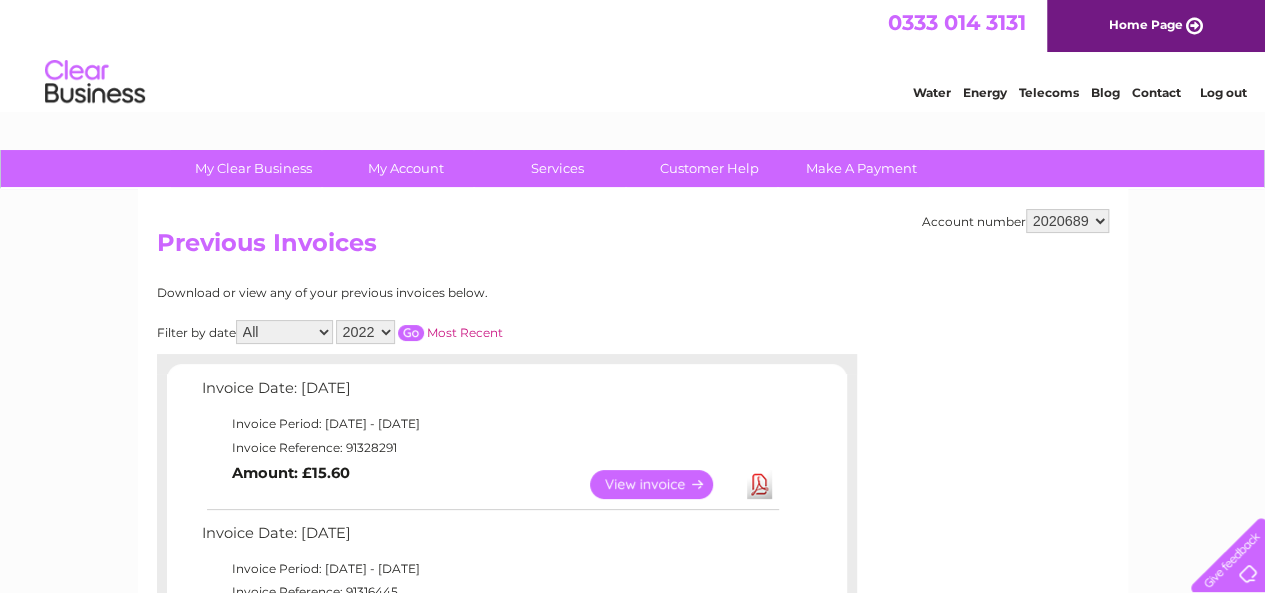 click at bounding box center [411, 333] 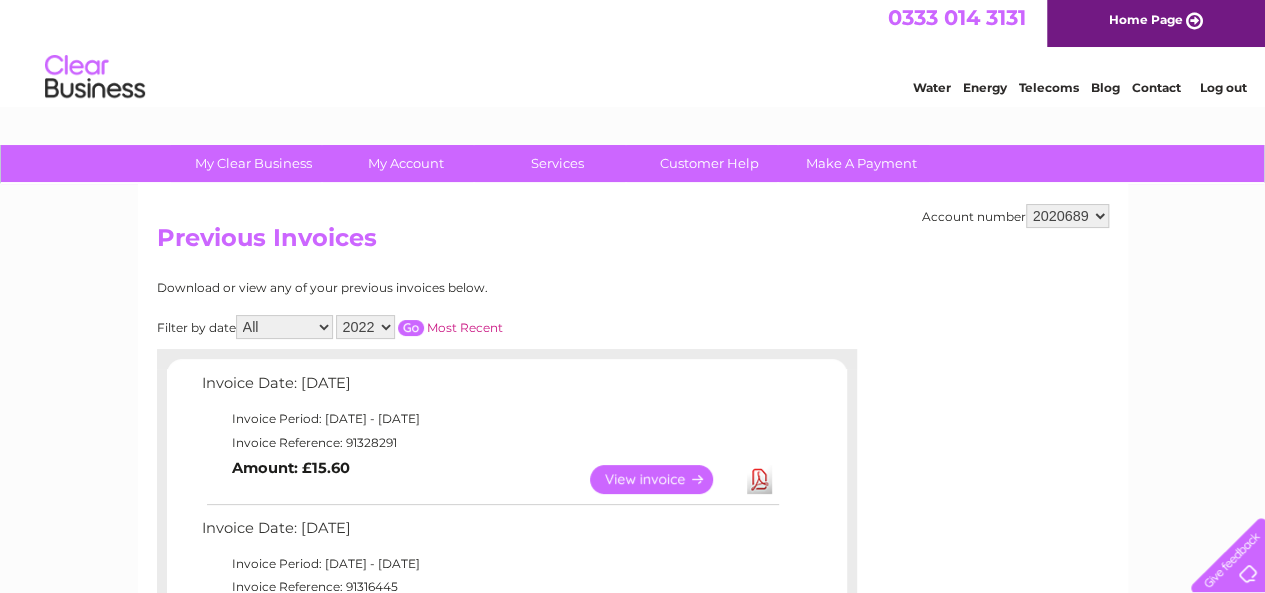 scroll, scrollTop: 0, scrollLeft: 0, axis: both 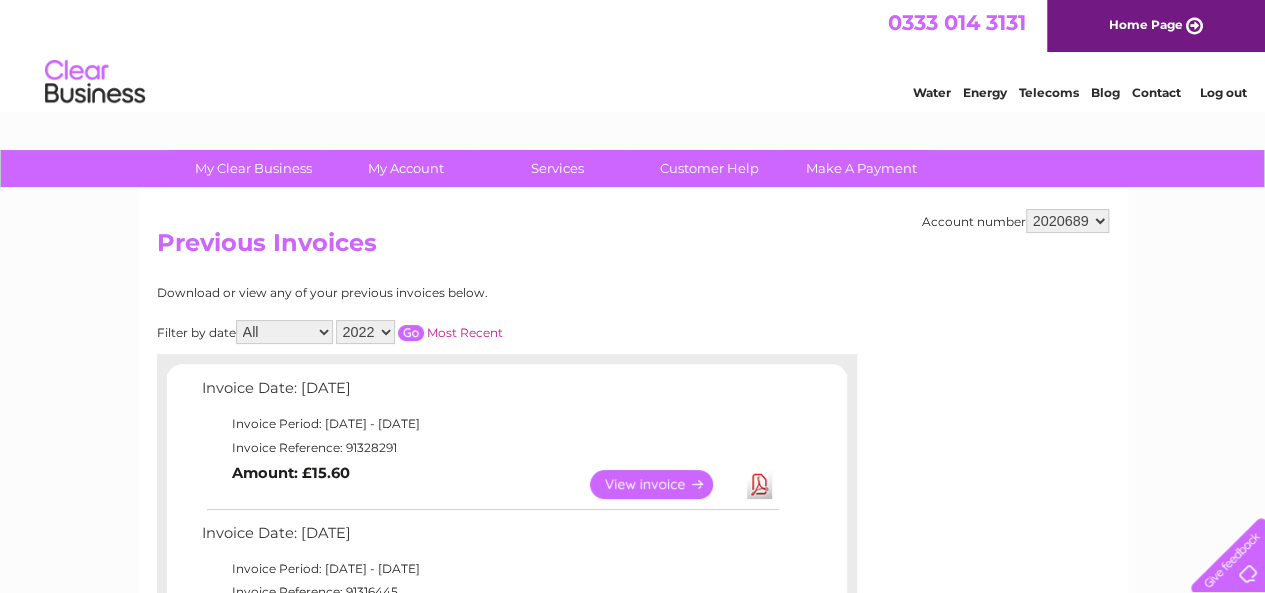 click on "All
January
February
March
April
May
June
July
August
September
October
November
December" at bounding box center [284, 332] 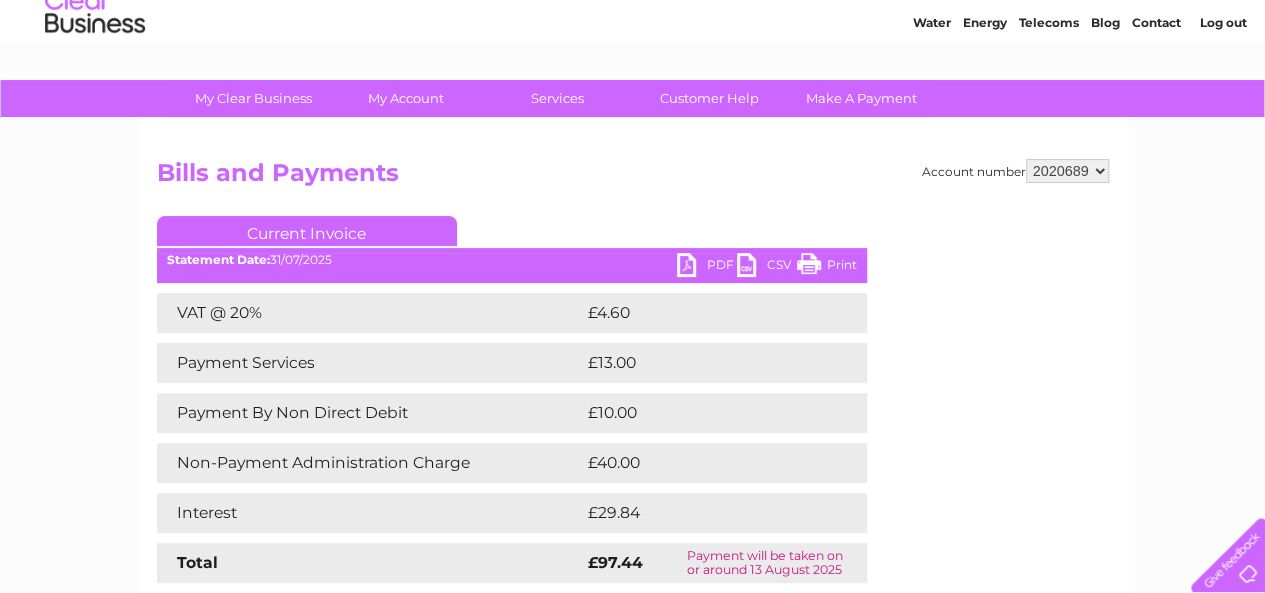 scroll, scrollTop: 100, scrollLeft: 0, axis: vertical 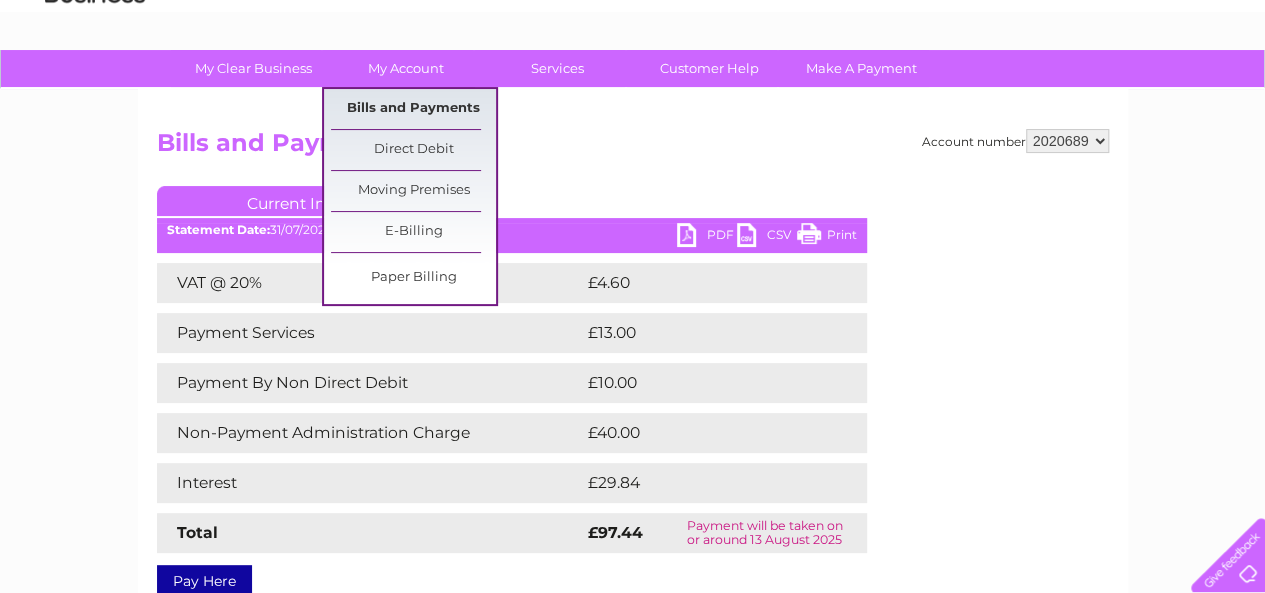 click on "Bills and Payments" at bounding box center [413, 109] 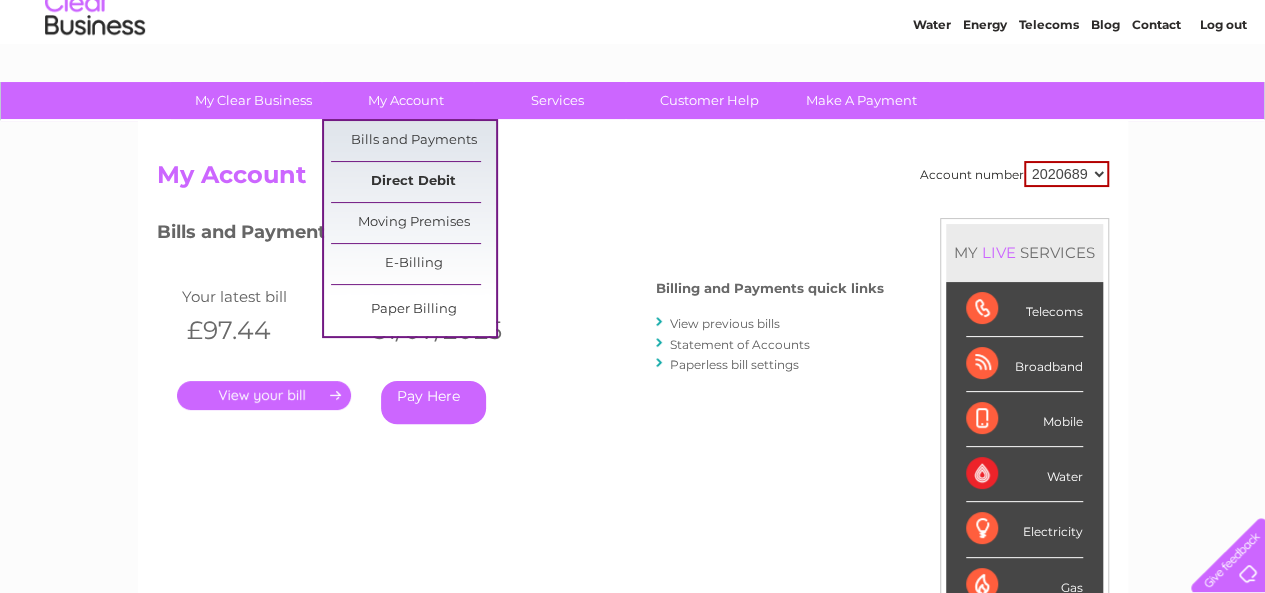 scroll, scrollTop: 100, scrollLeft: 0, axis: vertical 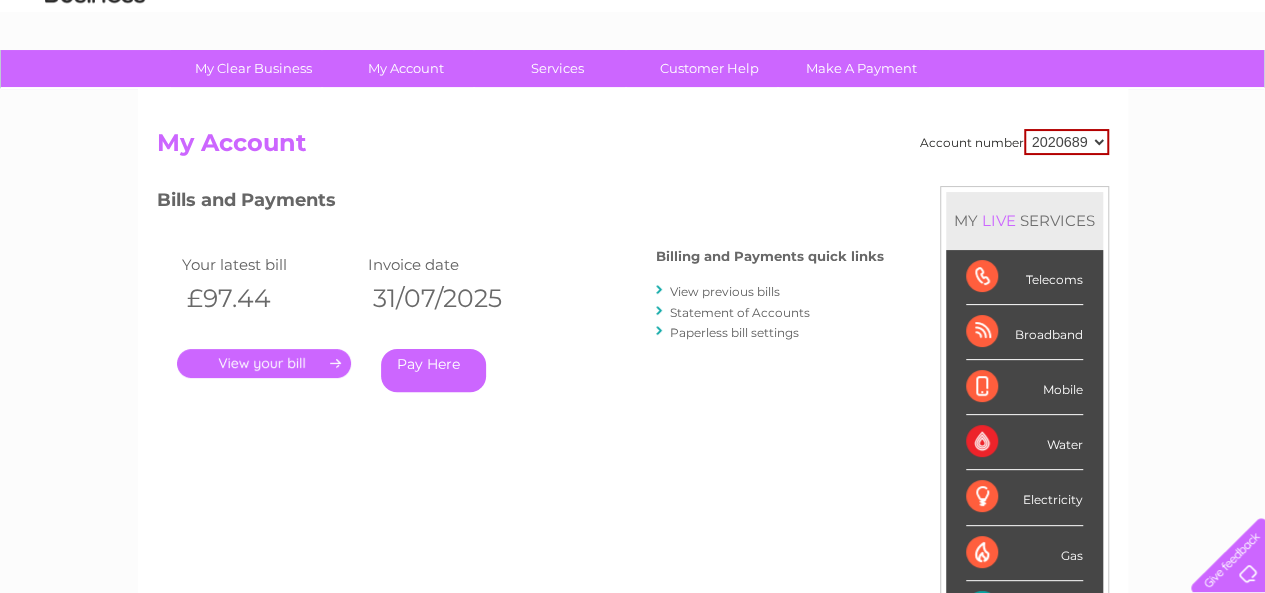 click on "Statement of Accounts" at bounding box center [740, 312] 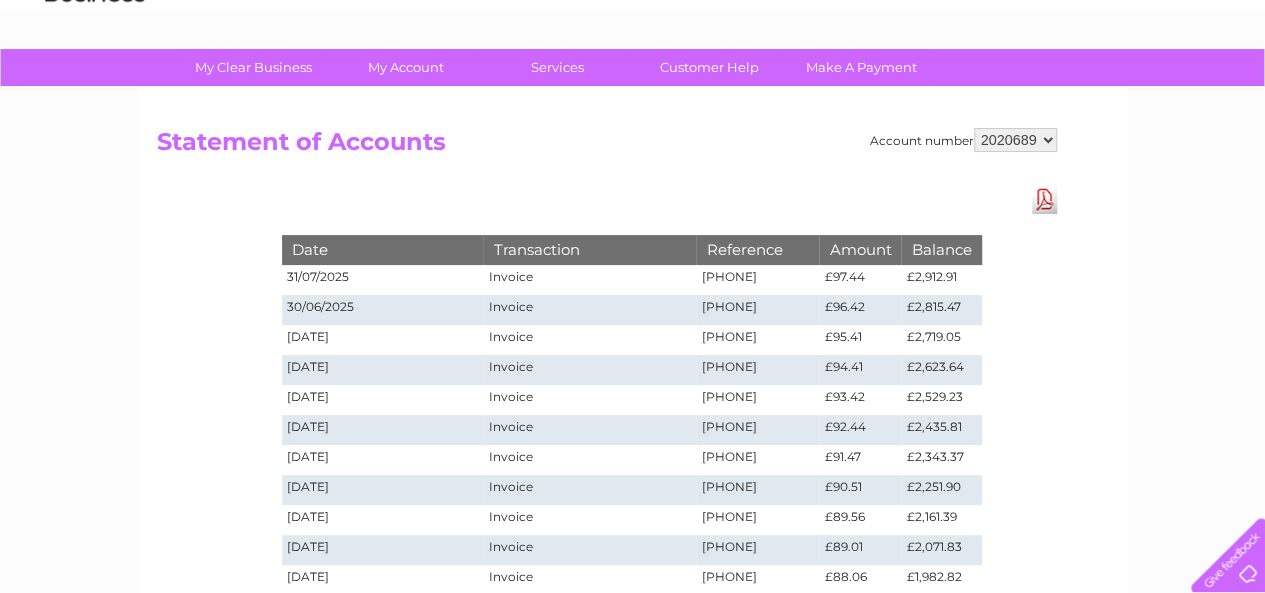 scroll, scrollTop: 200, scrollLeft: 0, axis: vertical 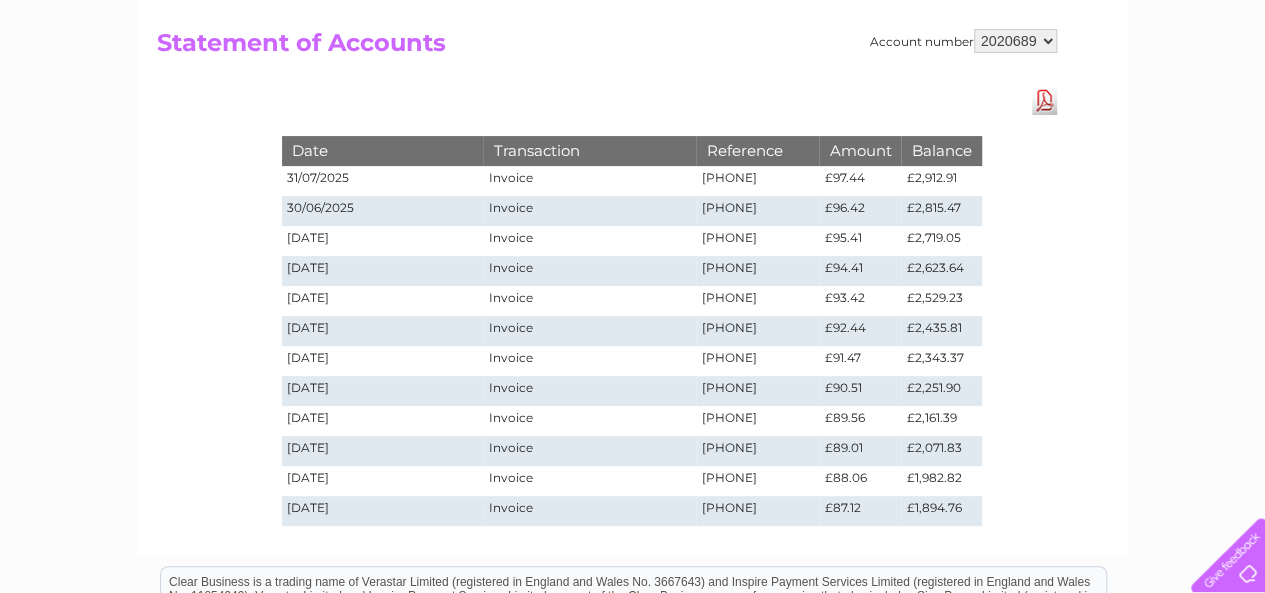 click on "Download Pdf" at bounding box center (1044, 100) 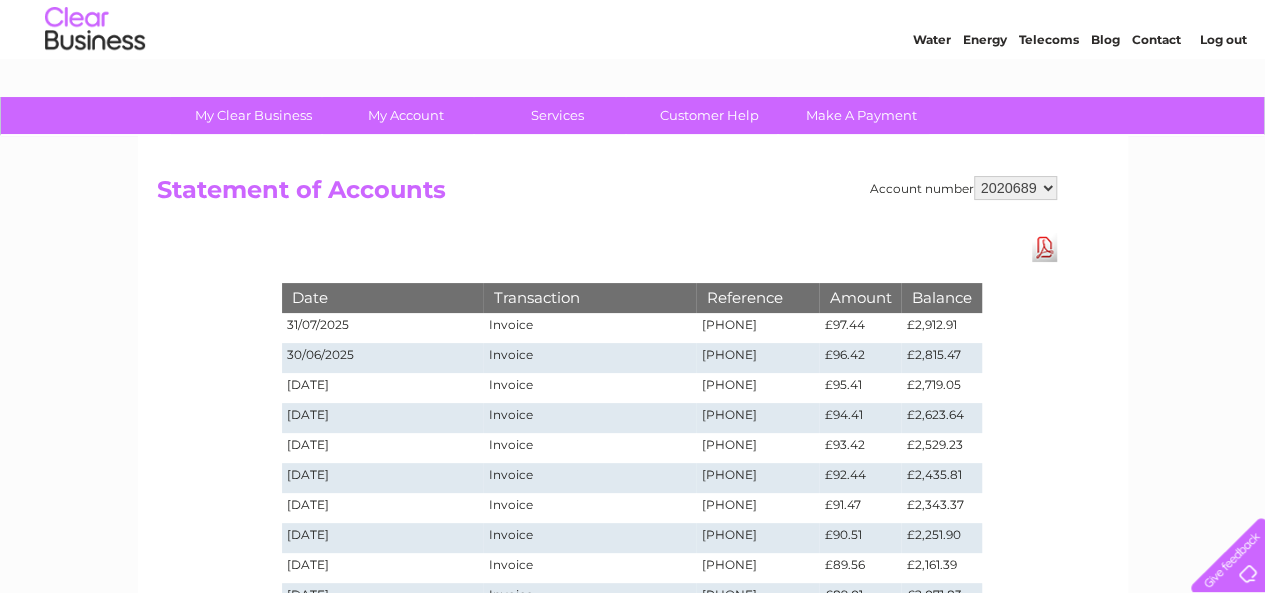 scroll, scrollTop: 0, scrollLeft: 0, axis: both 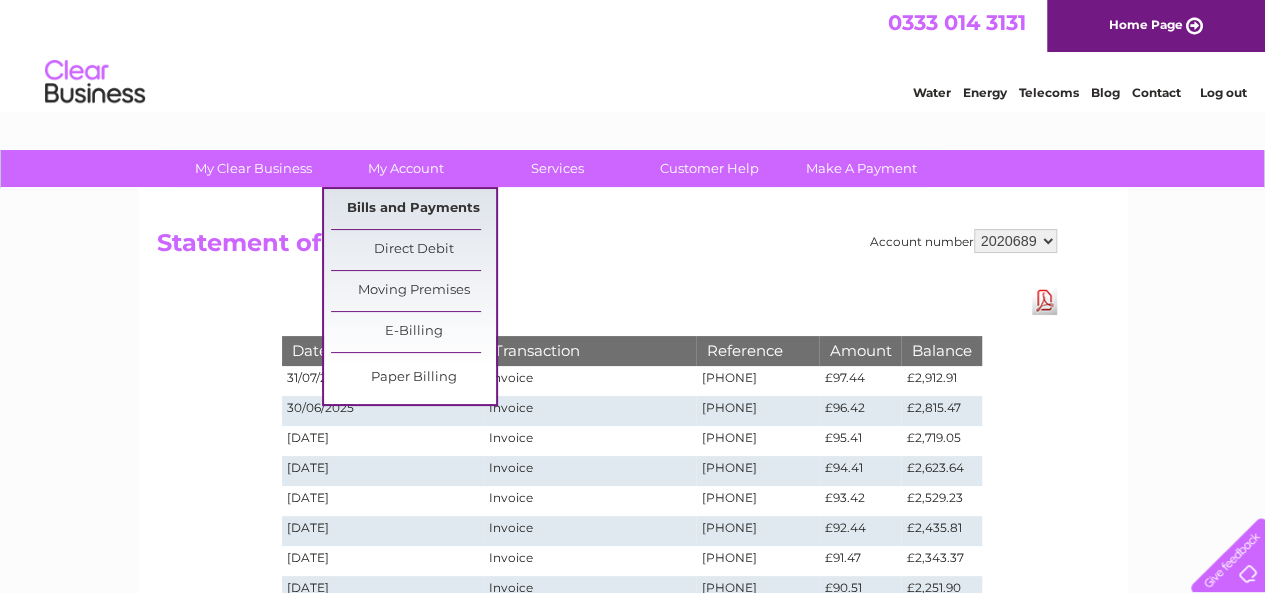 click on "Bills and Payments" at bounding box center [413, 209] 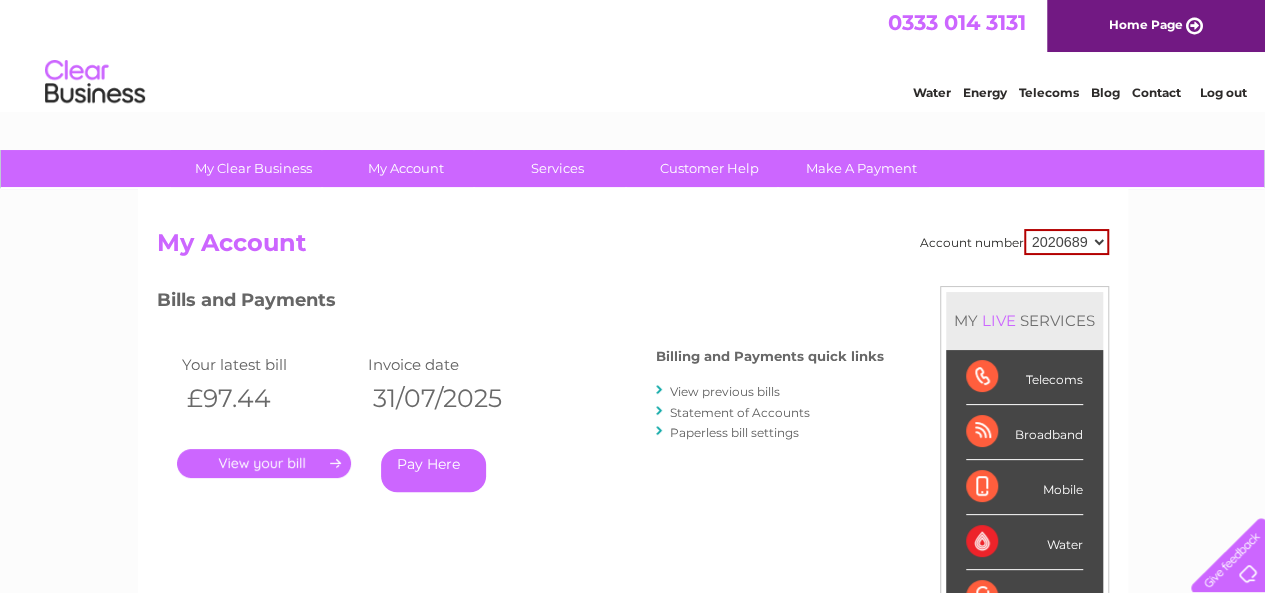 scroll, scrollTop: 0, scrollLeft: 0, axis: both 